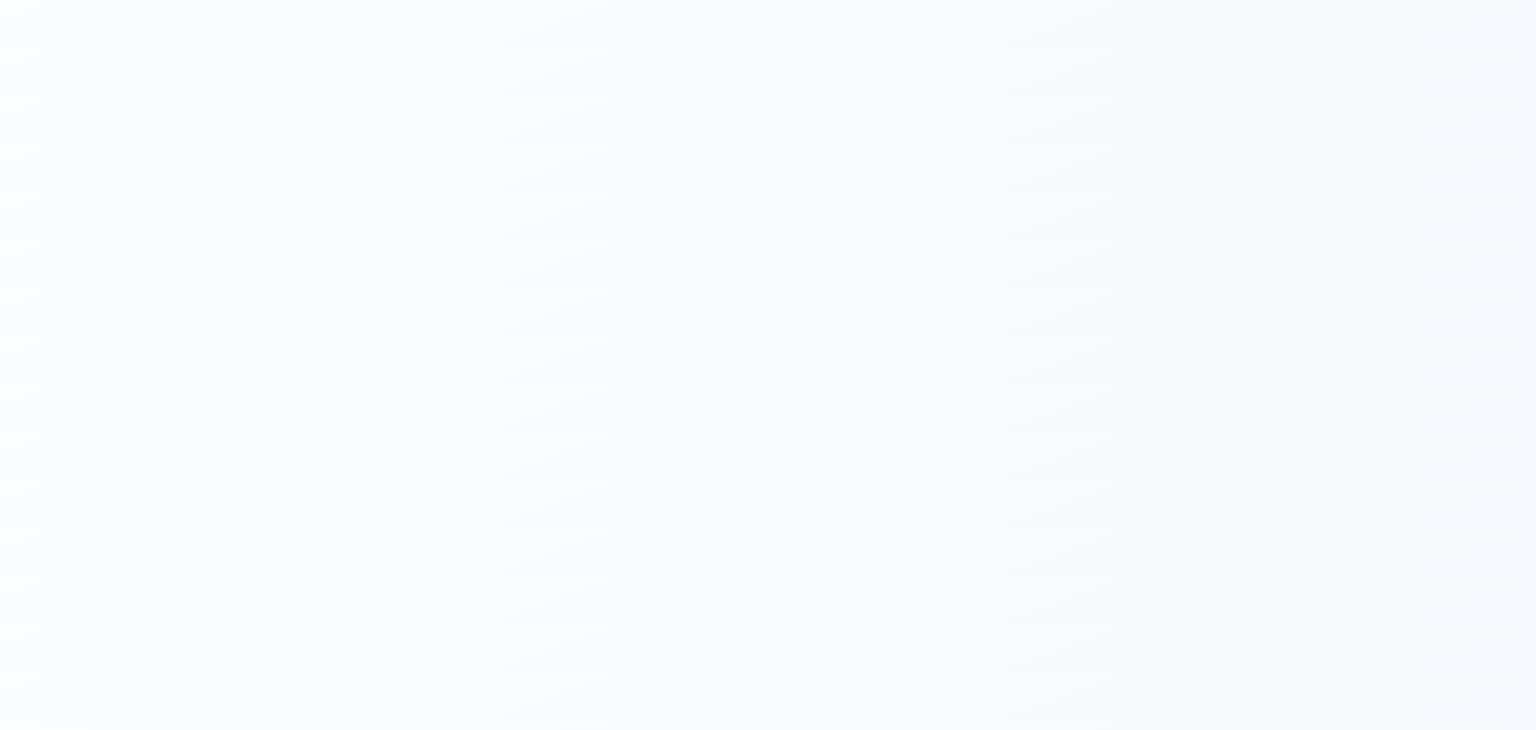 scroll, scrollTop: 0, scrollLeft: 0, axis: both 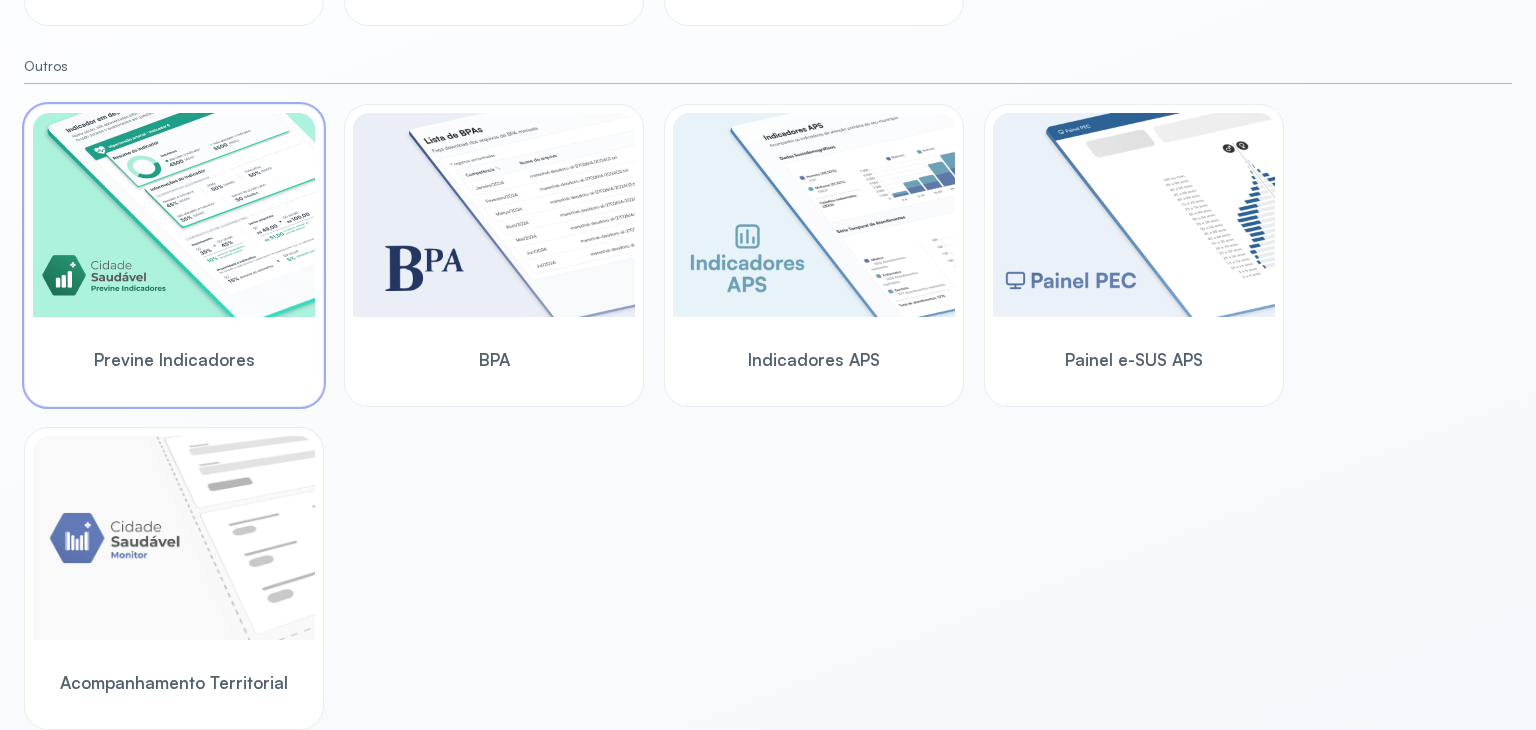 click at bounding box center [174, 215] 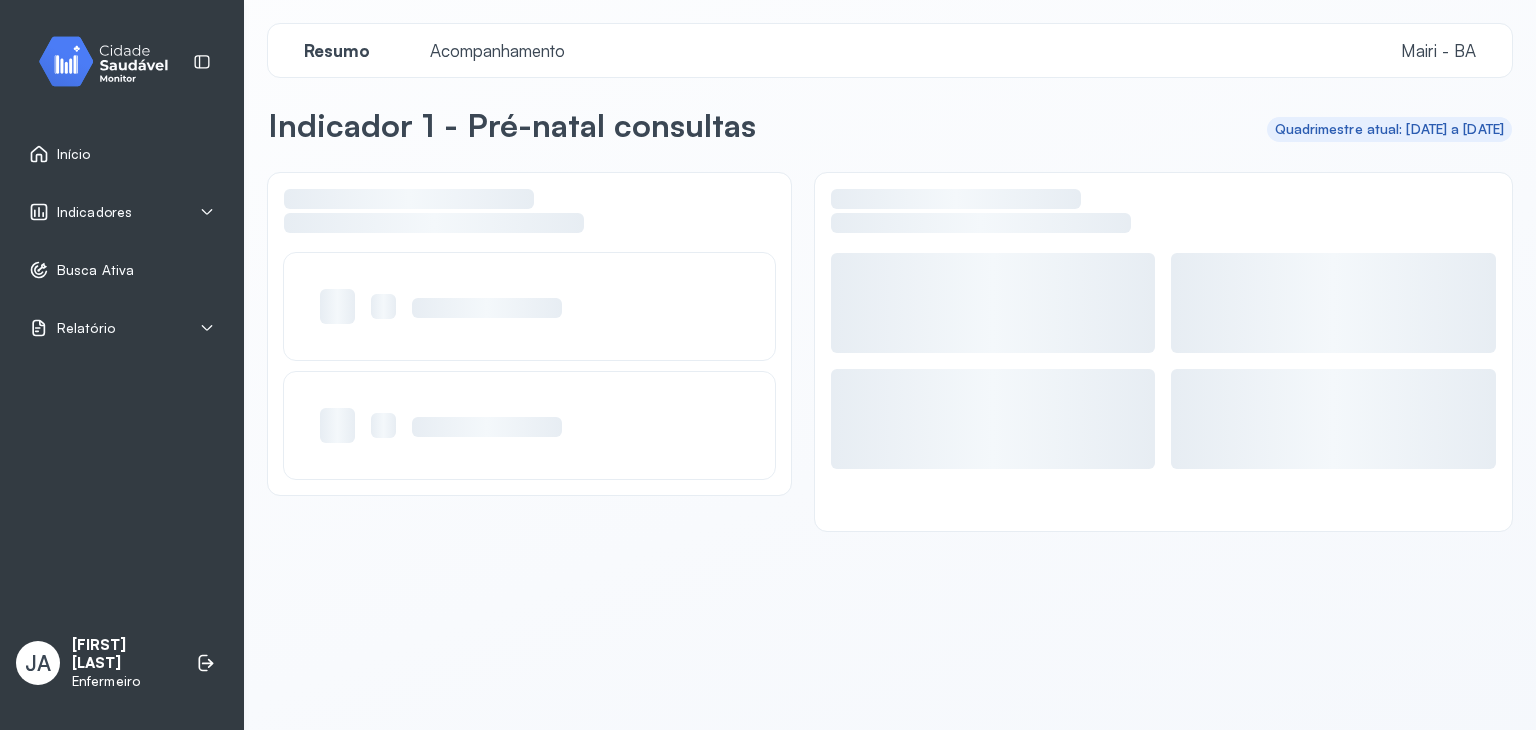 scroll, scrollTop: 0, scrollLeft: 0, axis: both 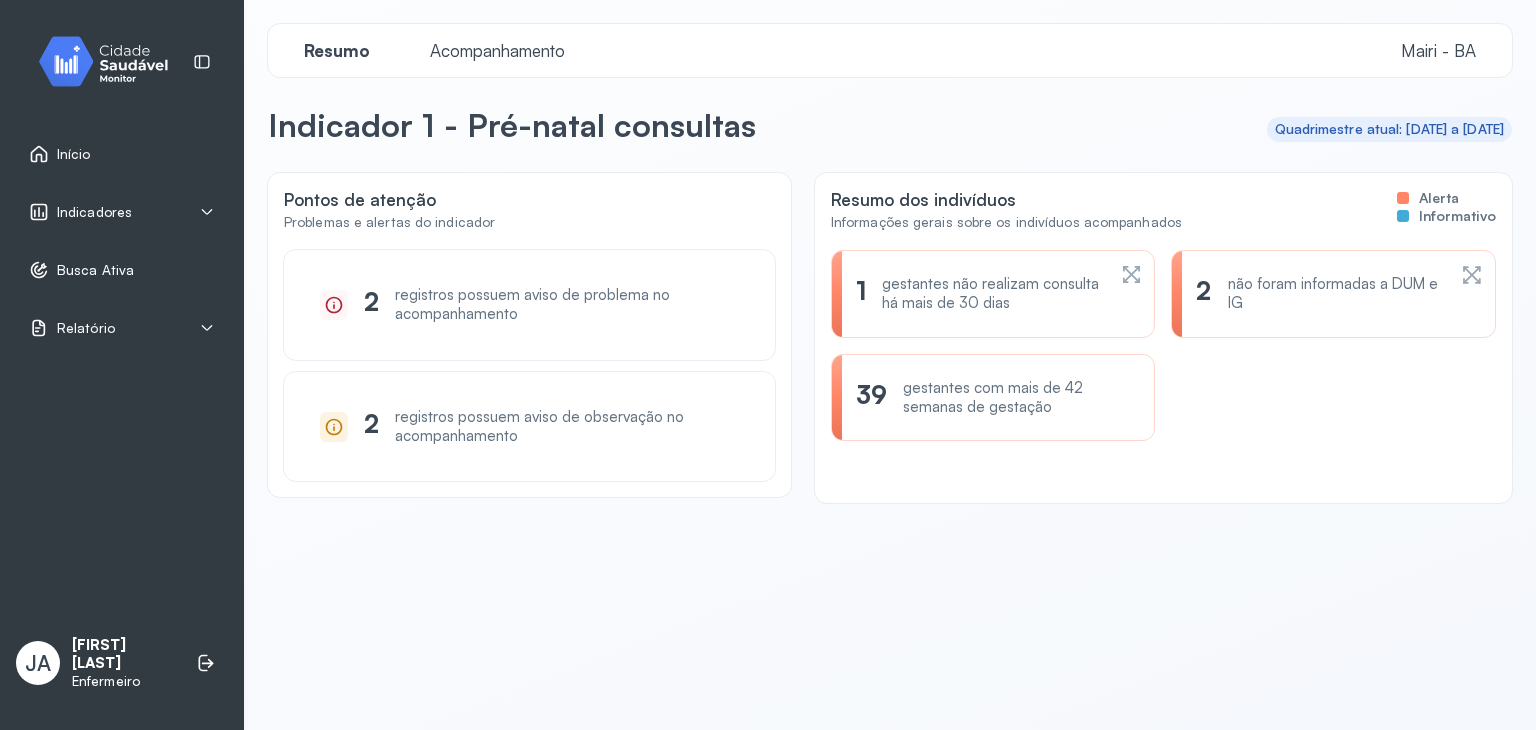 click on "registros possuem aviso de problema no acompanhamento" at bounding box center [567, 305] 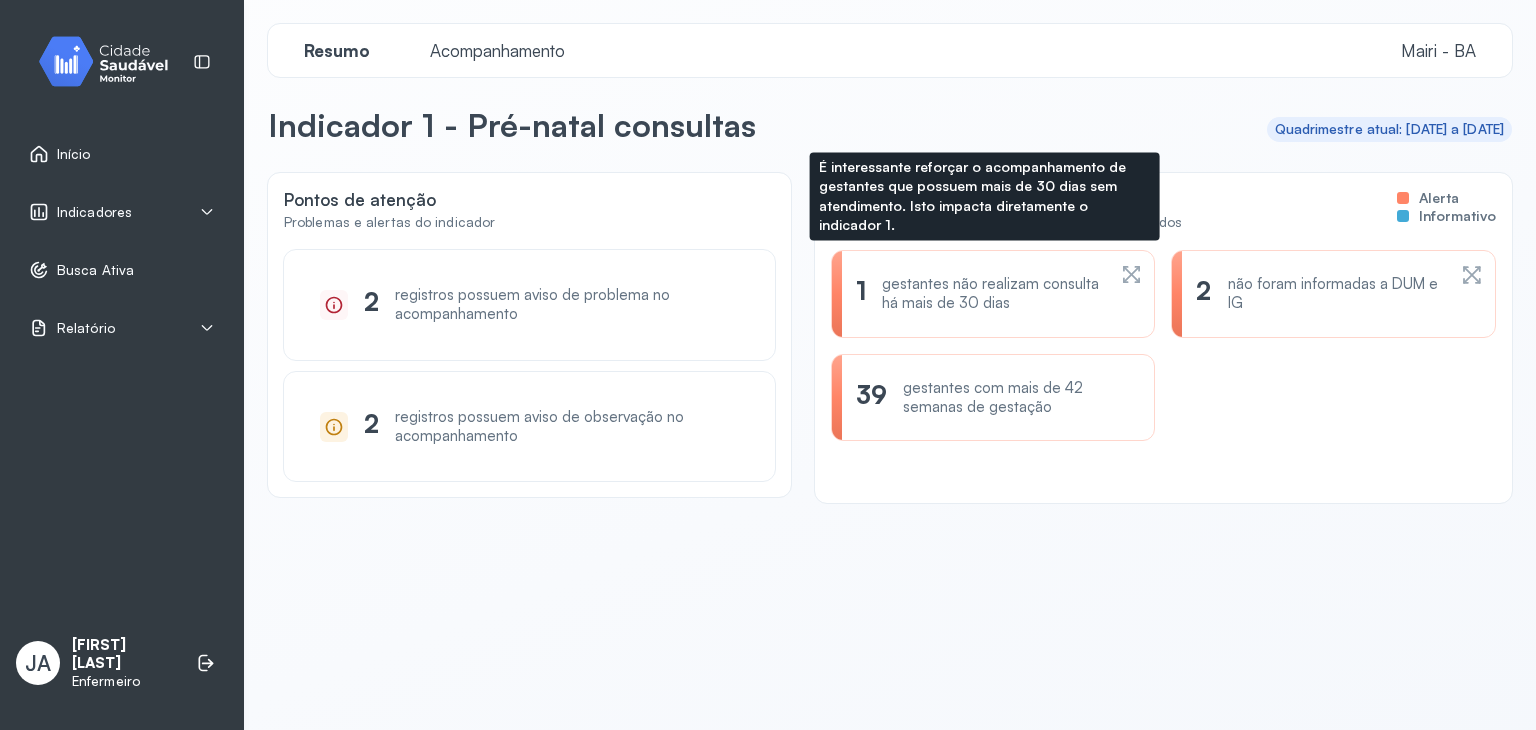 click on "gestantes não realizam consulta há mais de 30 dias" at bounding box center [993, 294] 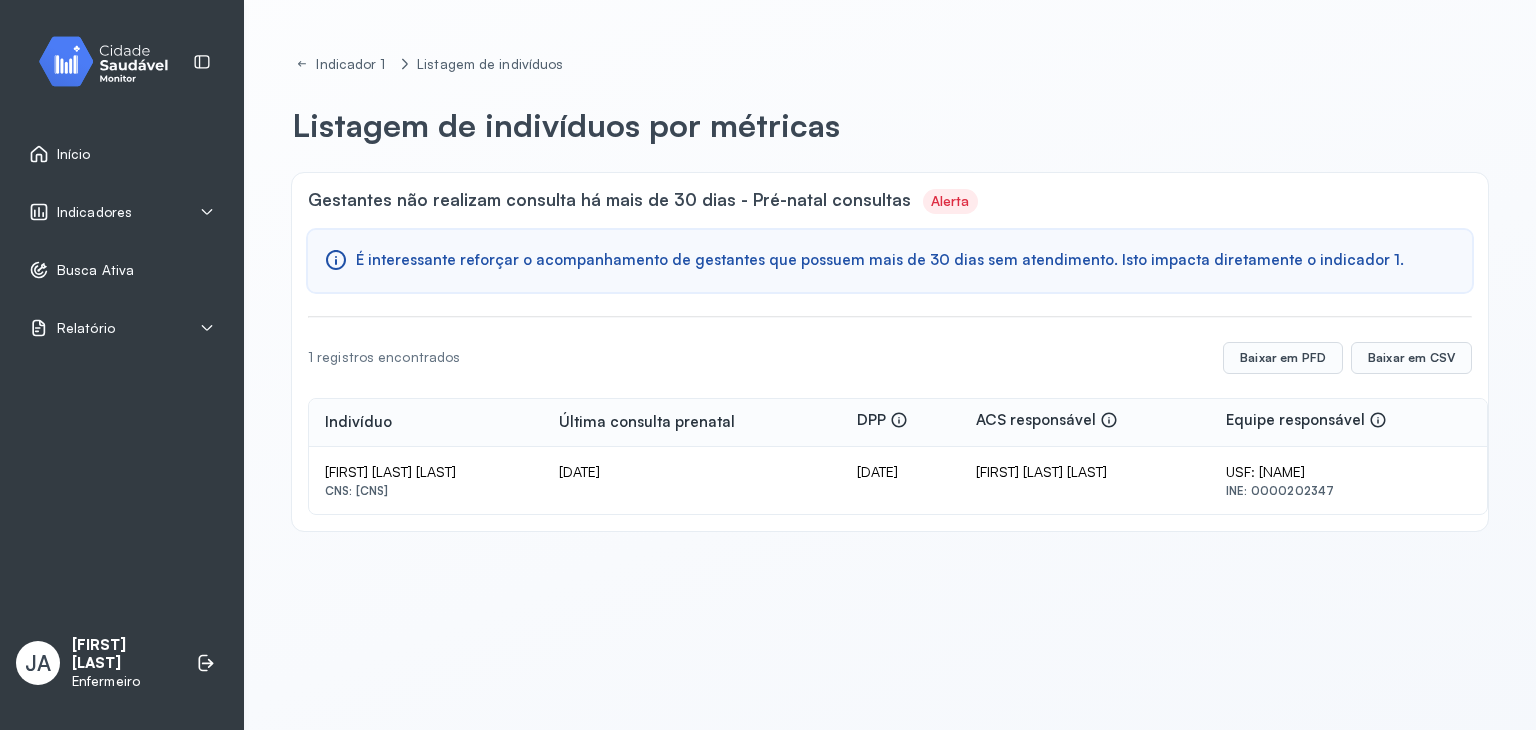 click on "USF: Usf Gerolino Jose De Oliveira" at bounding box center (1348, 472) 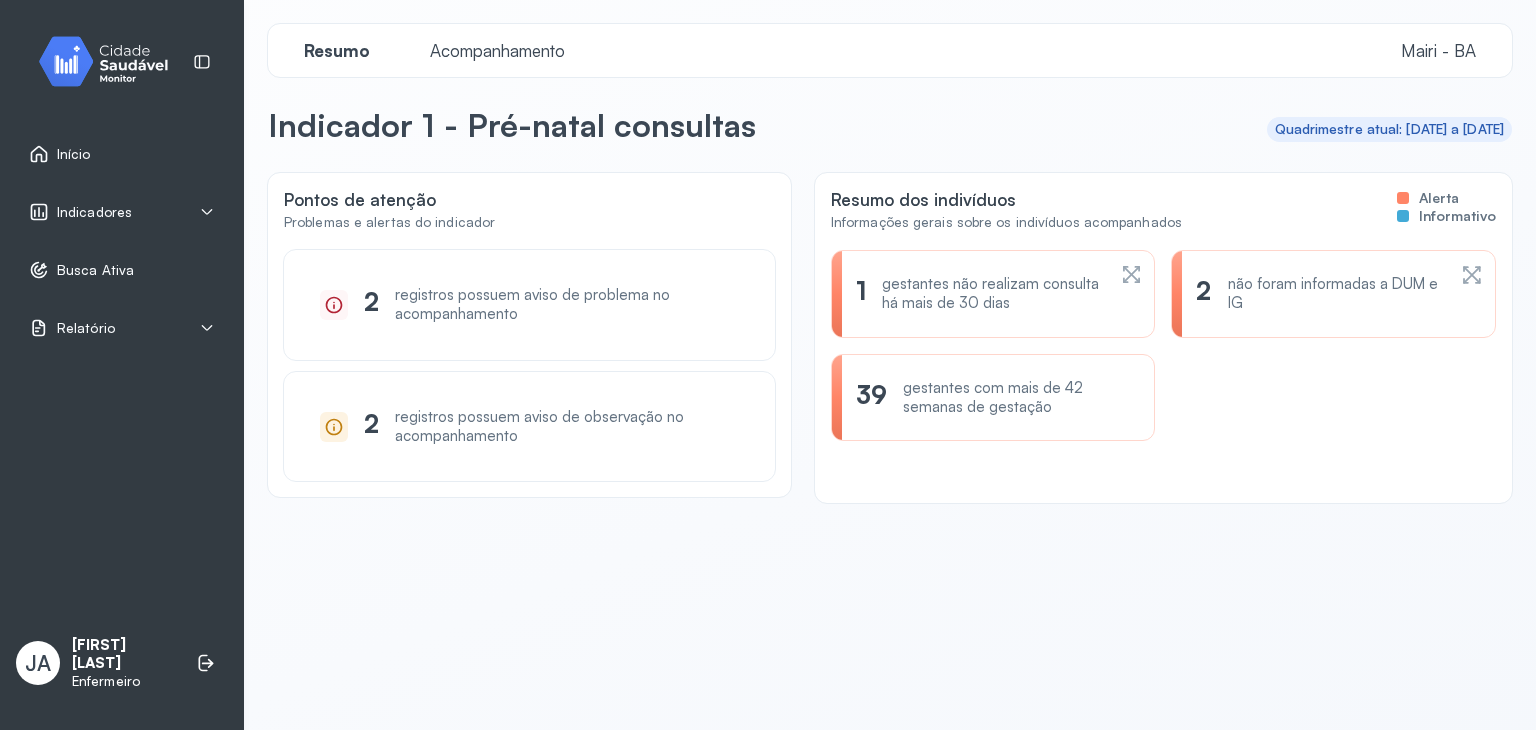 click on "não foram informadas a DUM e IG" at bounding box center [1337, 294] 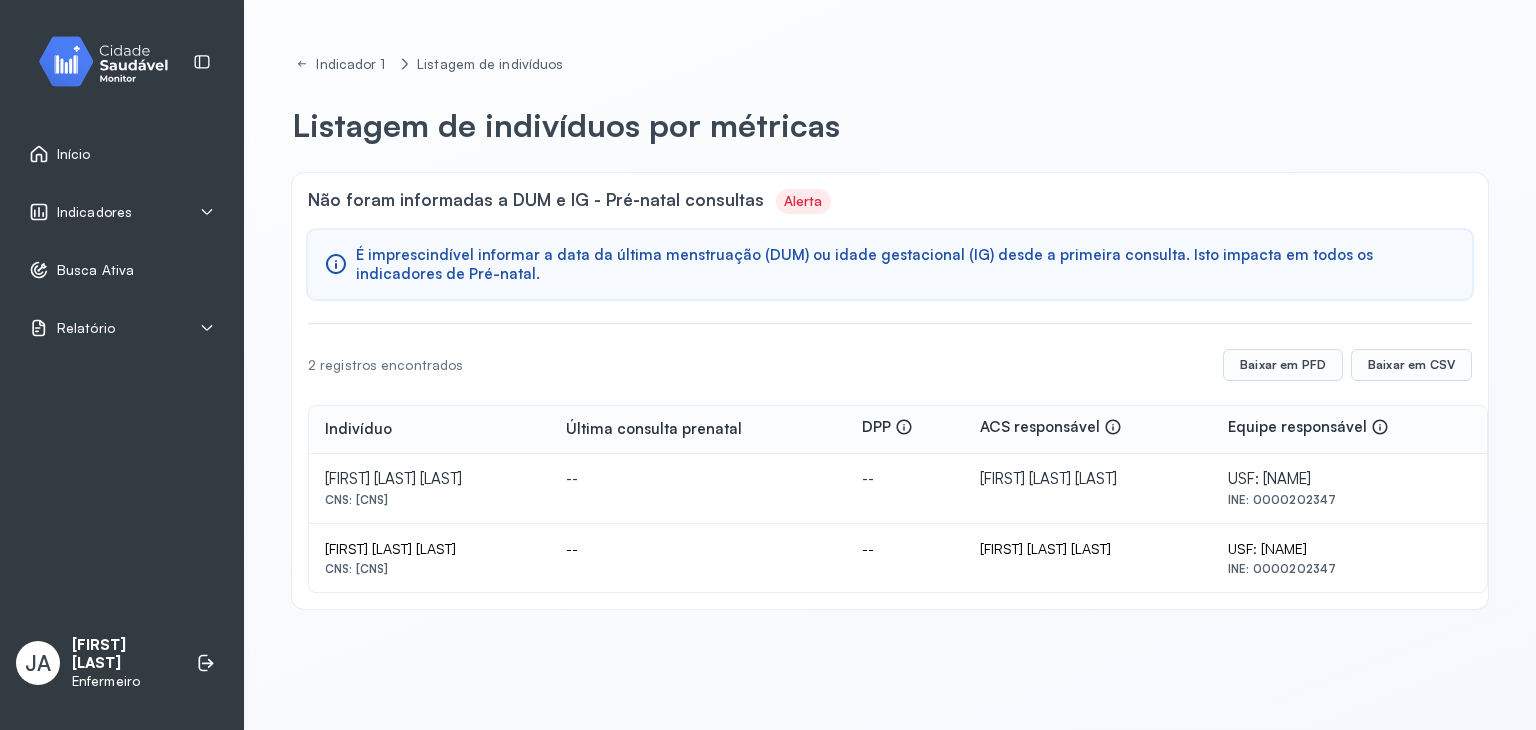 drag, startPoint x: 327, startPoint y: 473, endPoint x: 560, endPoint y: 487, distance: 233.42023 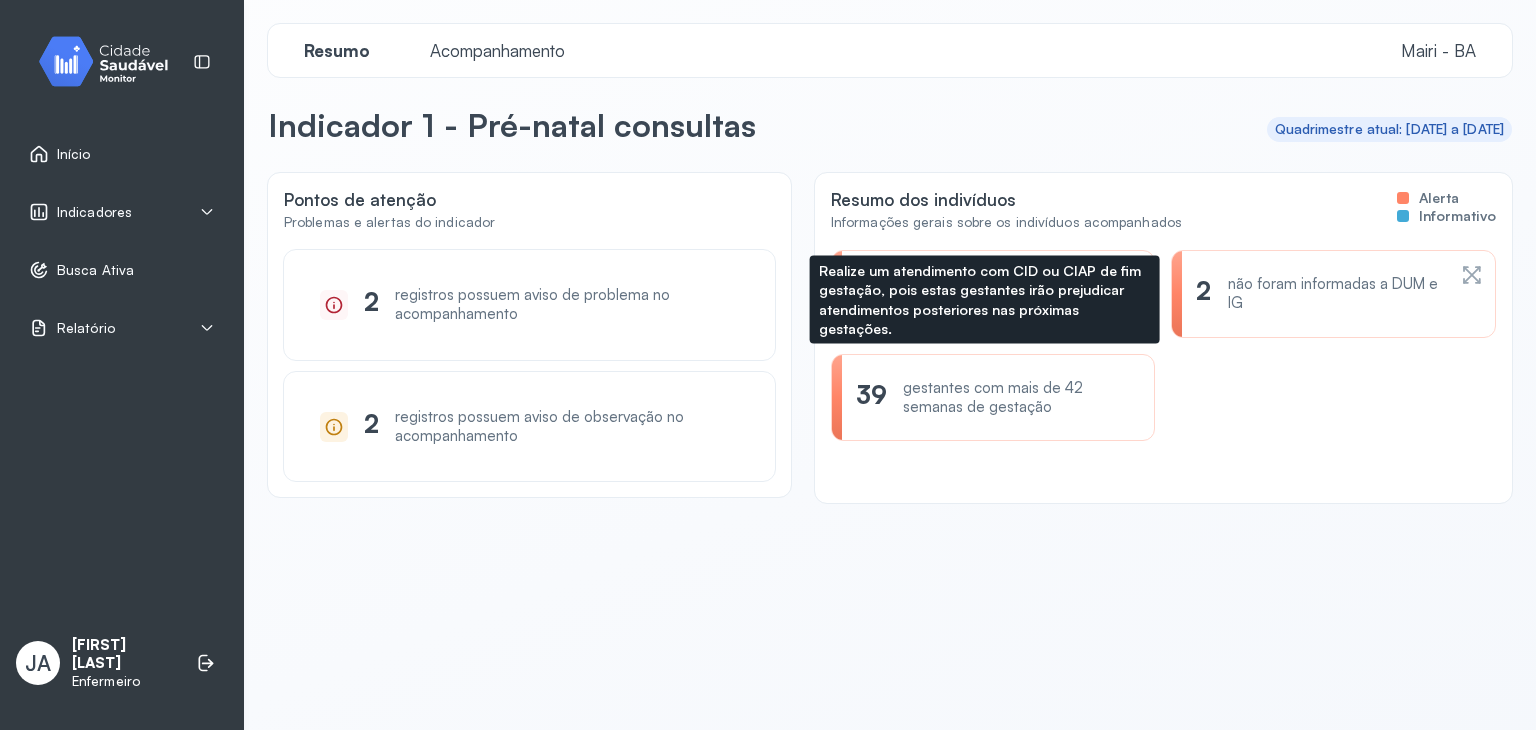 click on "gestantes com mais de 42 semanas de gestação" at bounding box center (1016, 398) 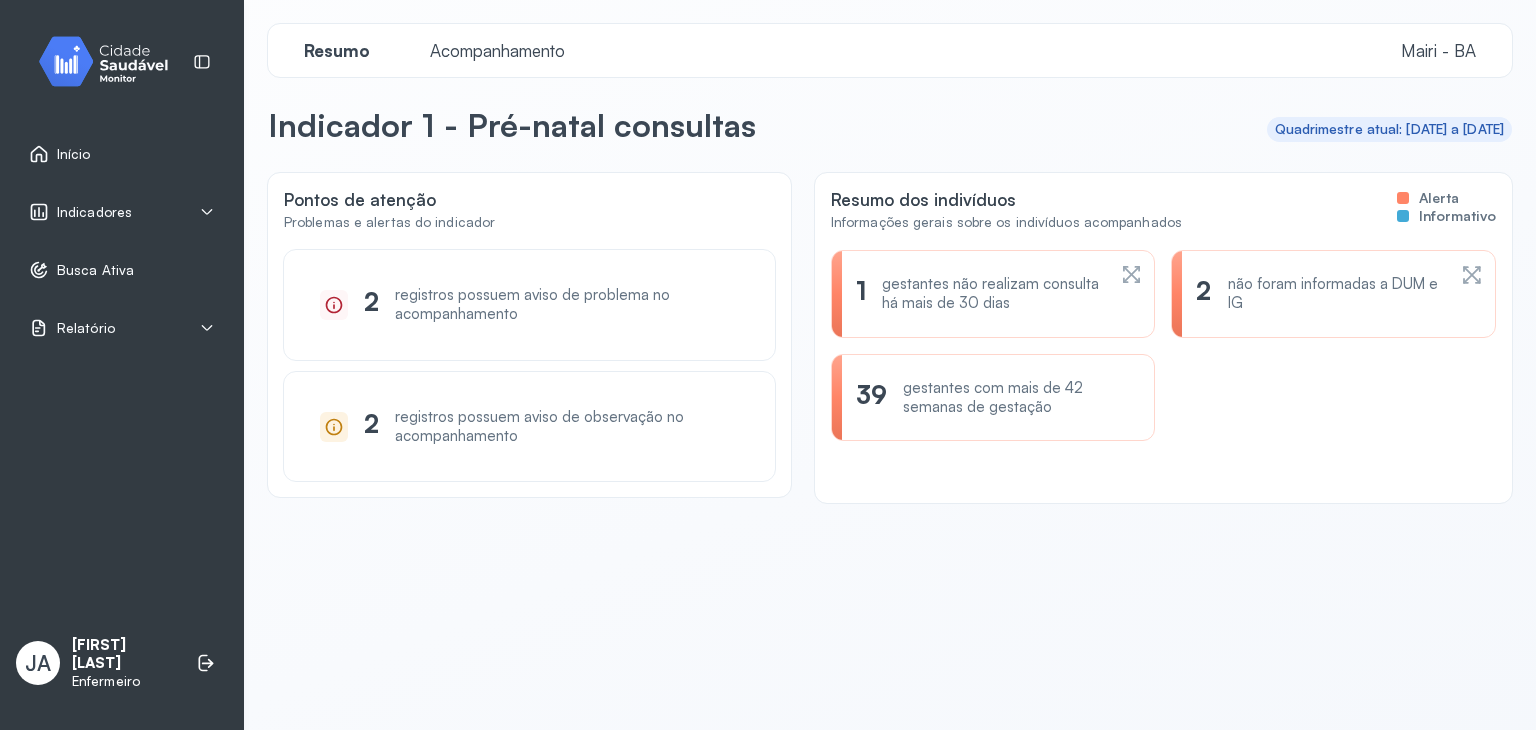 click on "gestantes com mais de 42 semanas de gestação" at bounding box center [1016, 398] 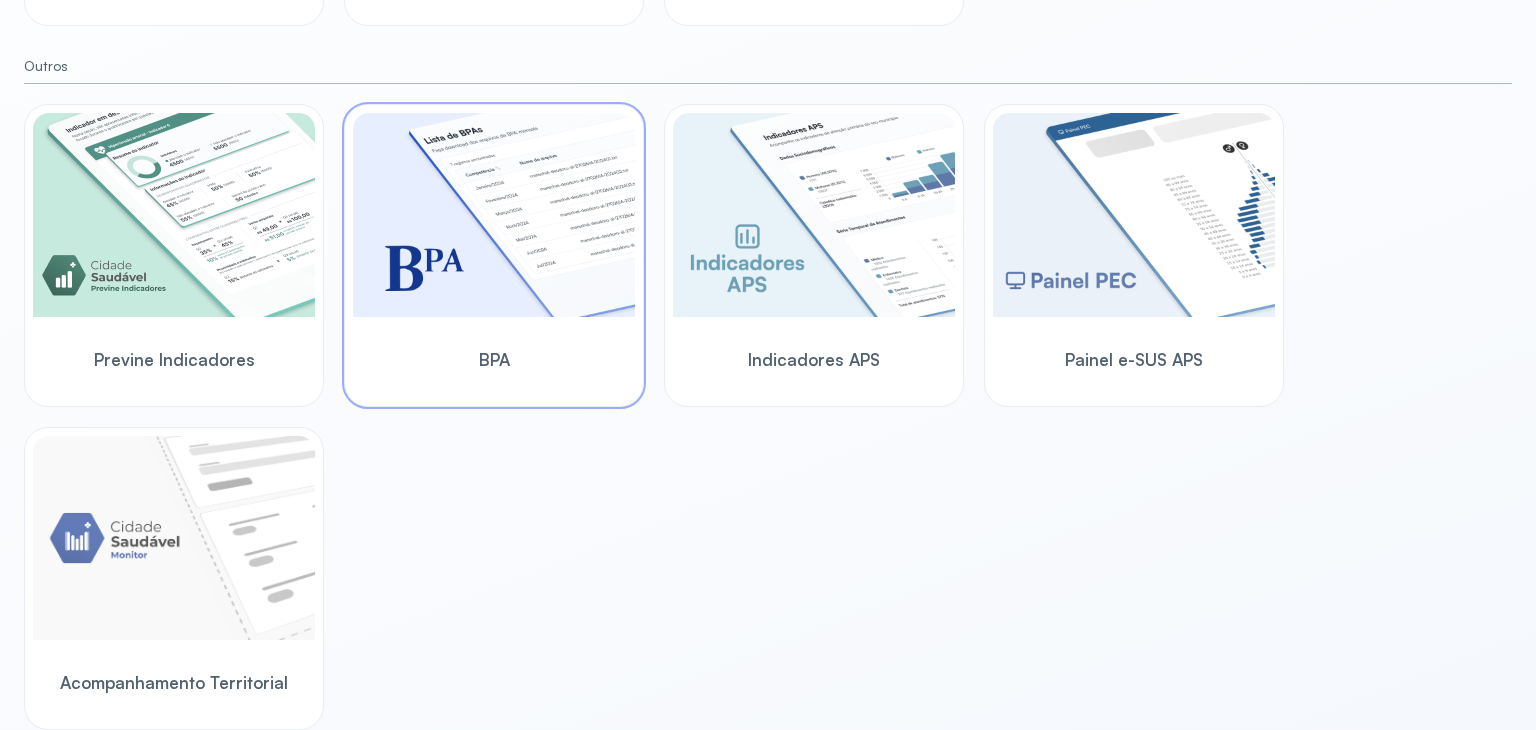 scroll, scrollTop: 364, scrollLeft: 0, axis: vertical 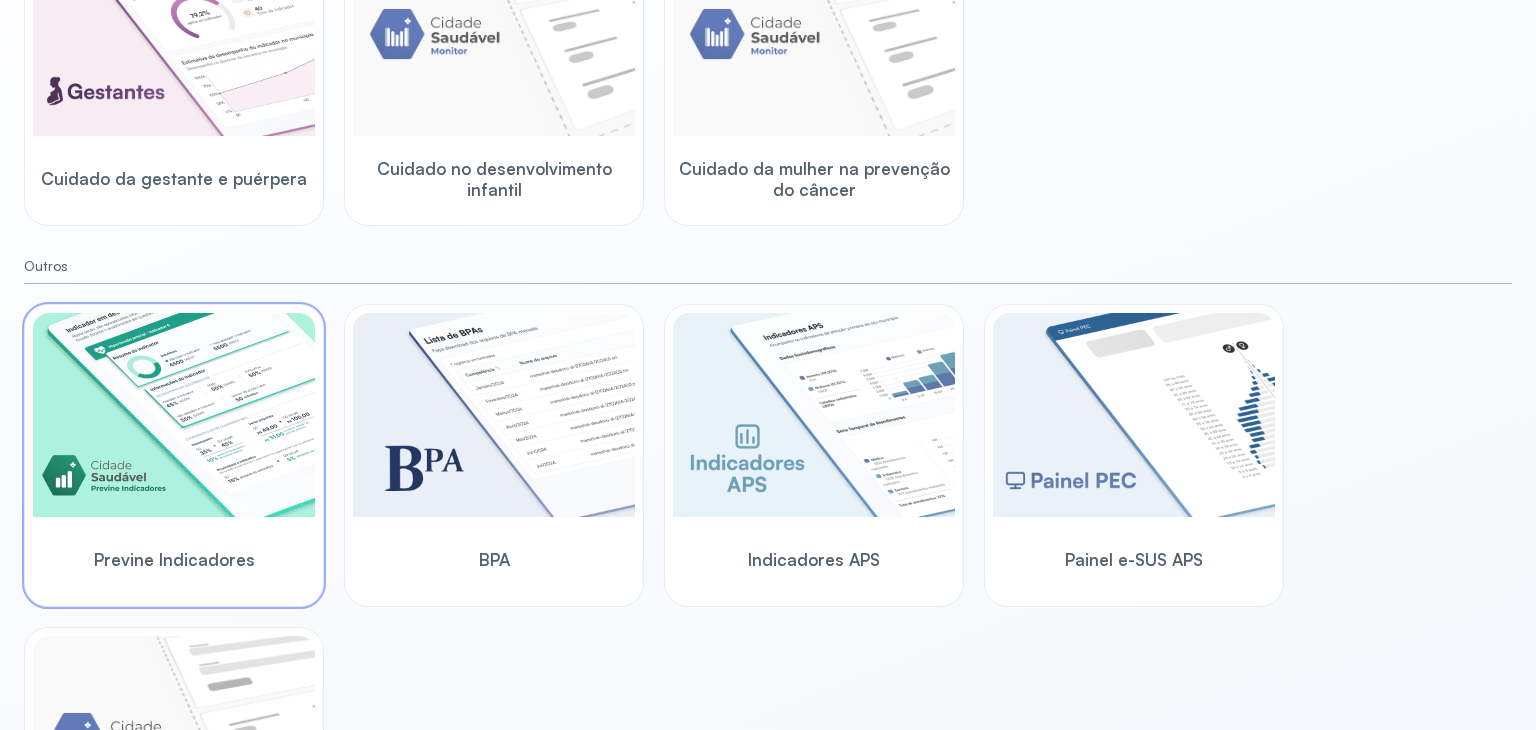 click at bounding box center [174, 415] 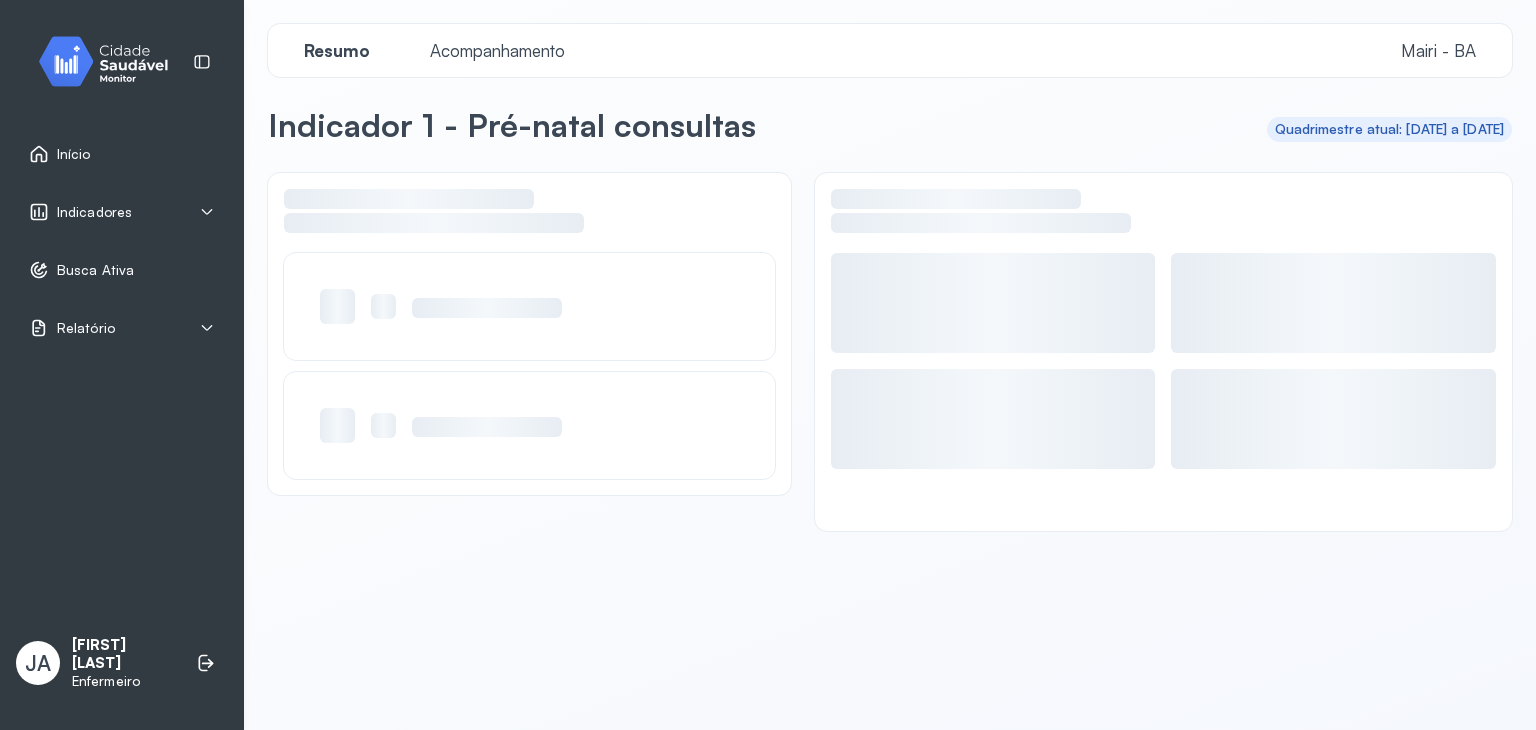 scroll, scrollTop: 0, scrollLeft: 0, axis: both 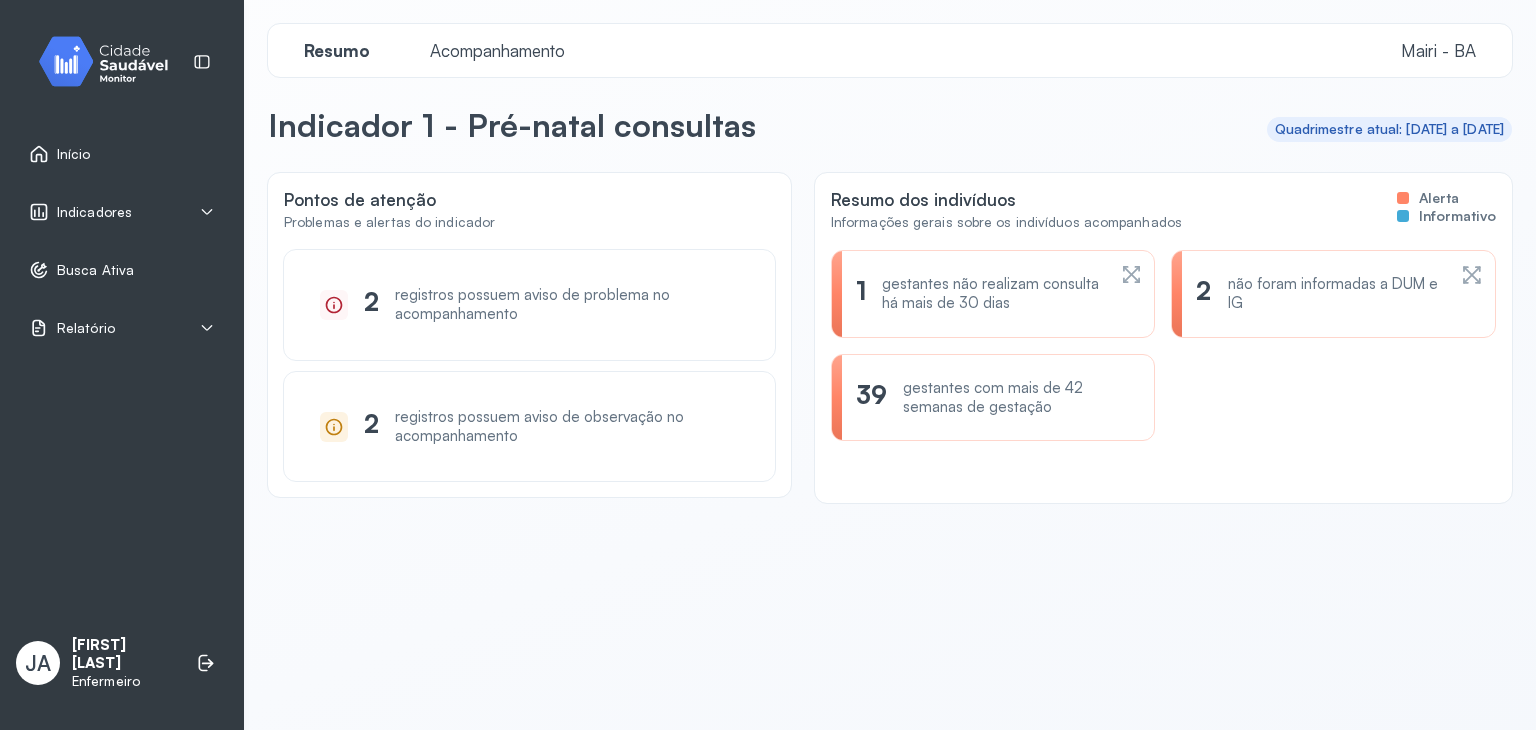 click on "Acompanhamento" at bounding box center (497, 50) 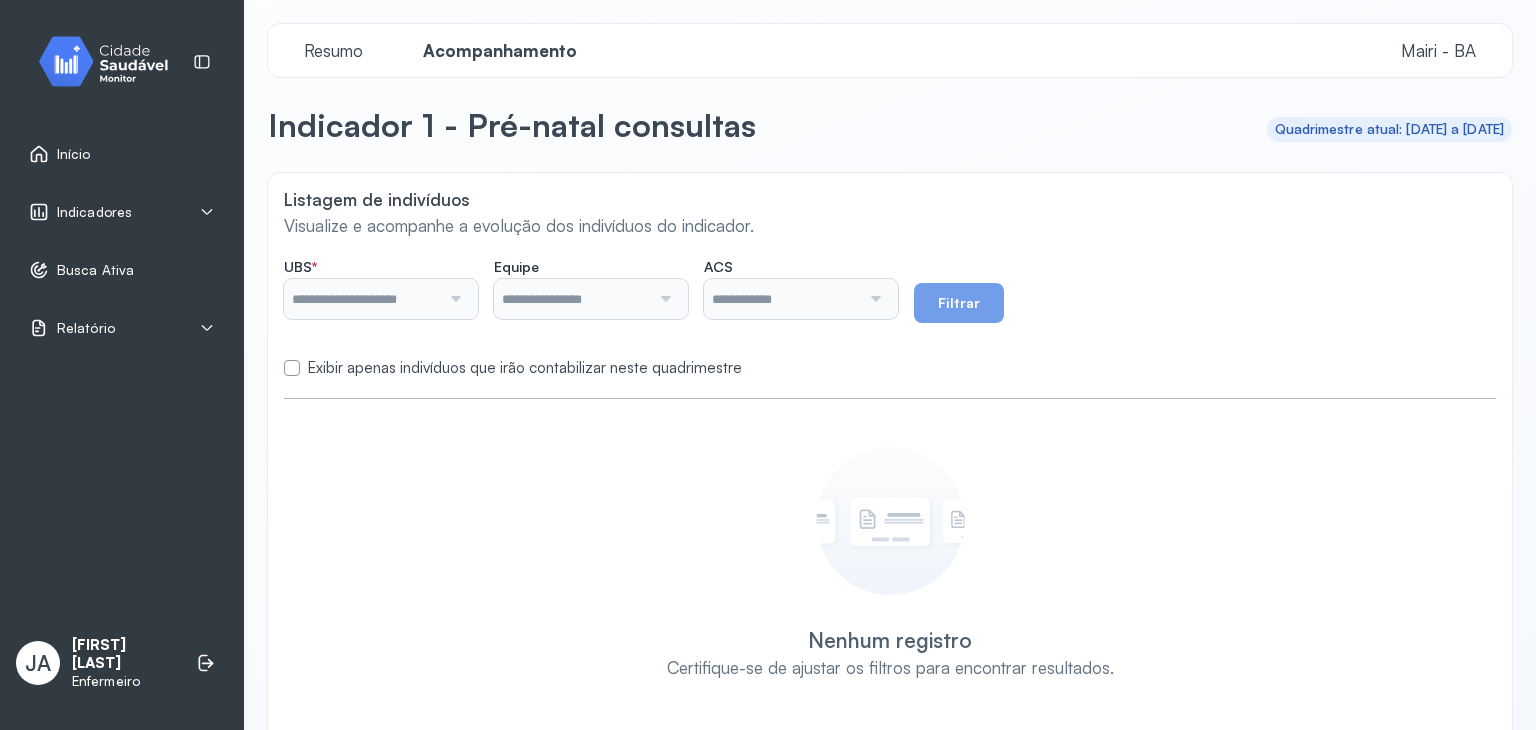 type on "**********" 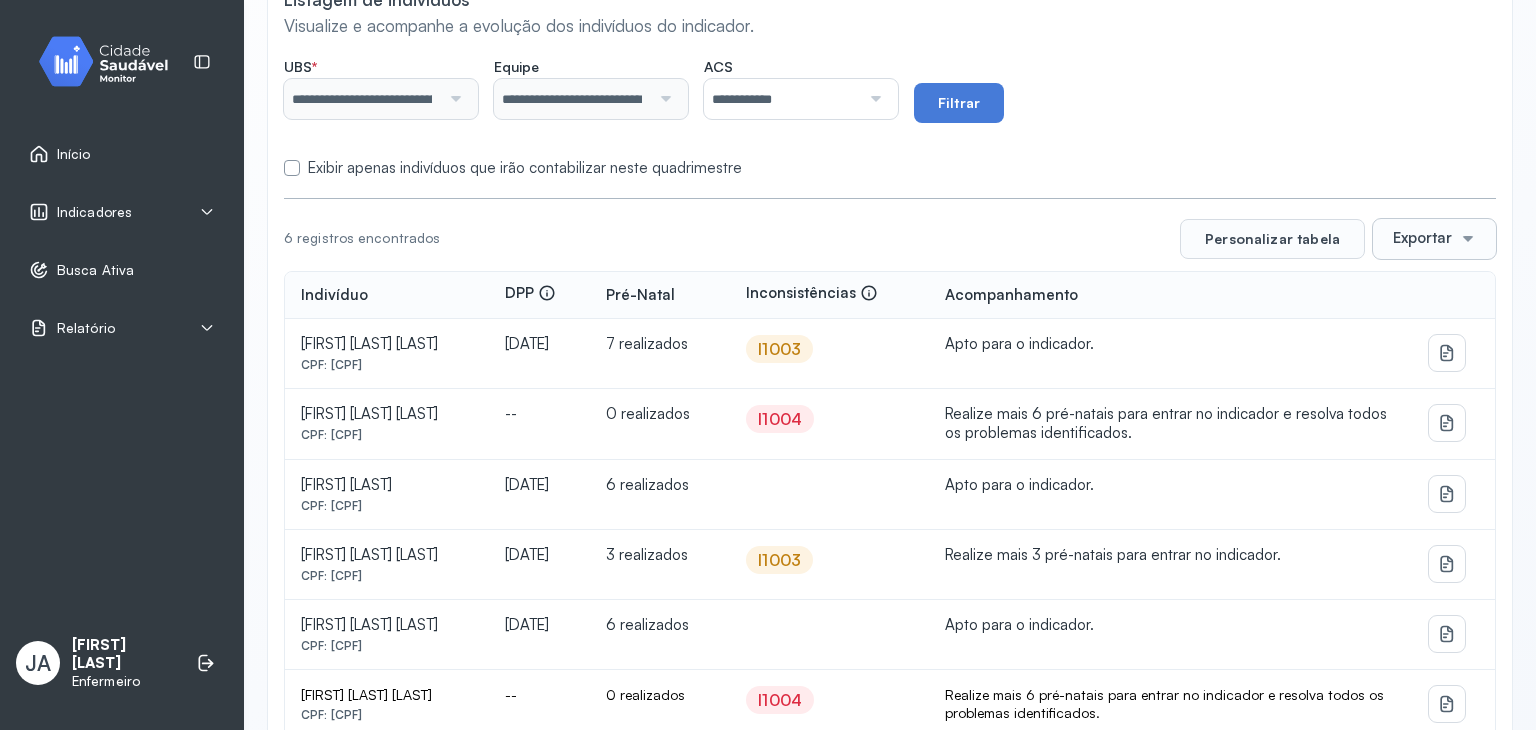 scroll, scrollTop: 248, scrollLeft: 0, axis: vertical 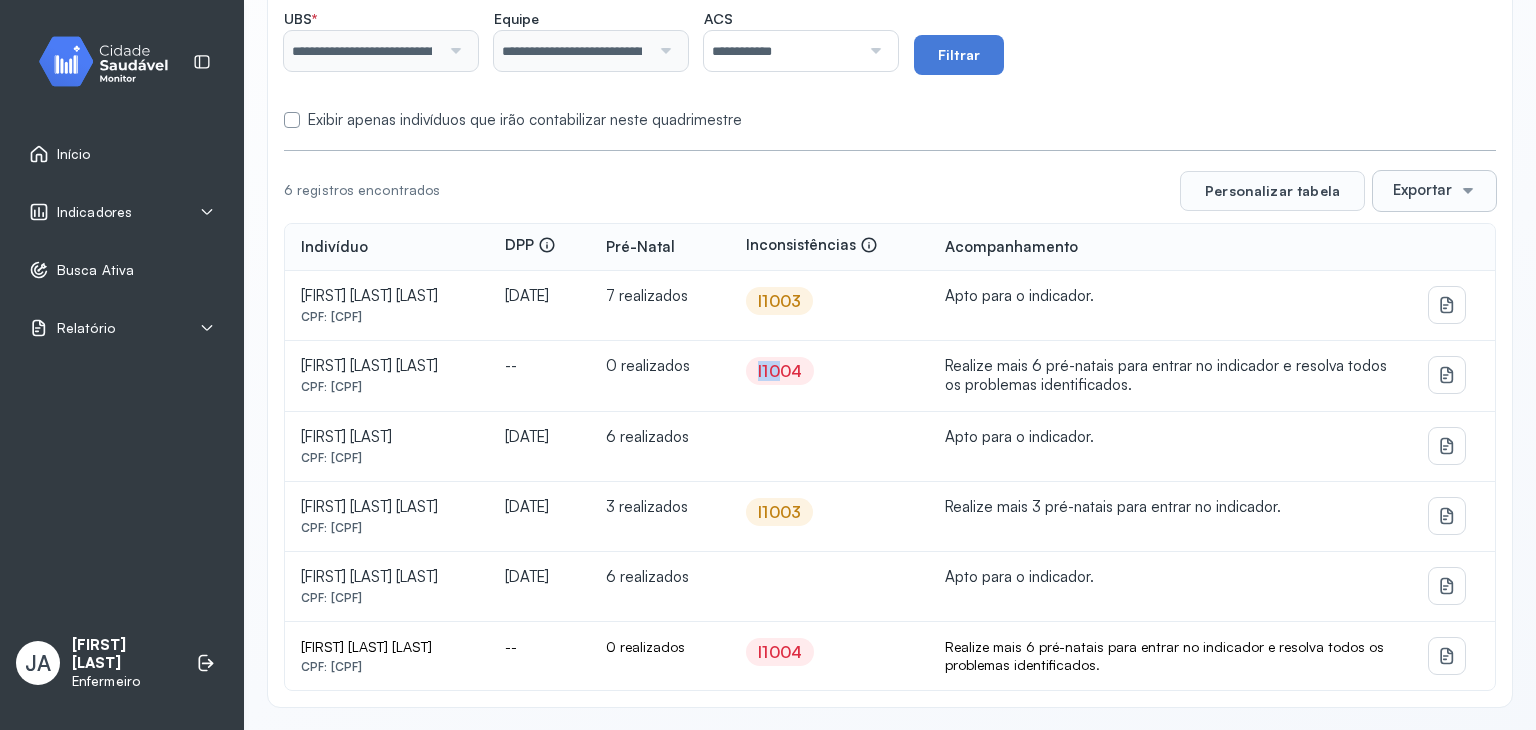 drag, startPoint x: 864, startPoint y: 369, endPoint x: 886, endPoint y: 371, distance: 22.090721 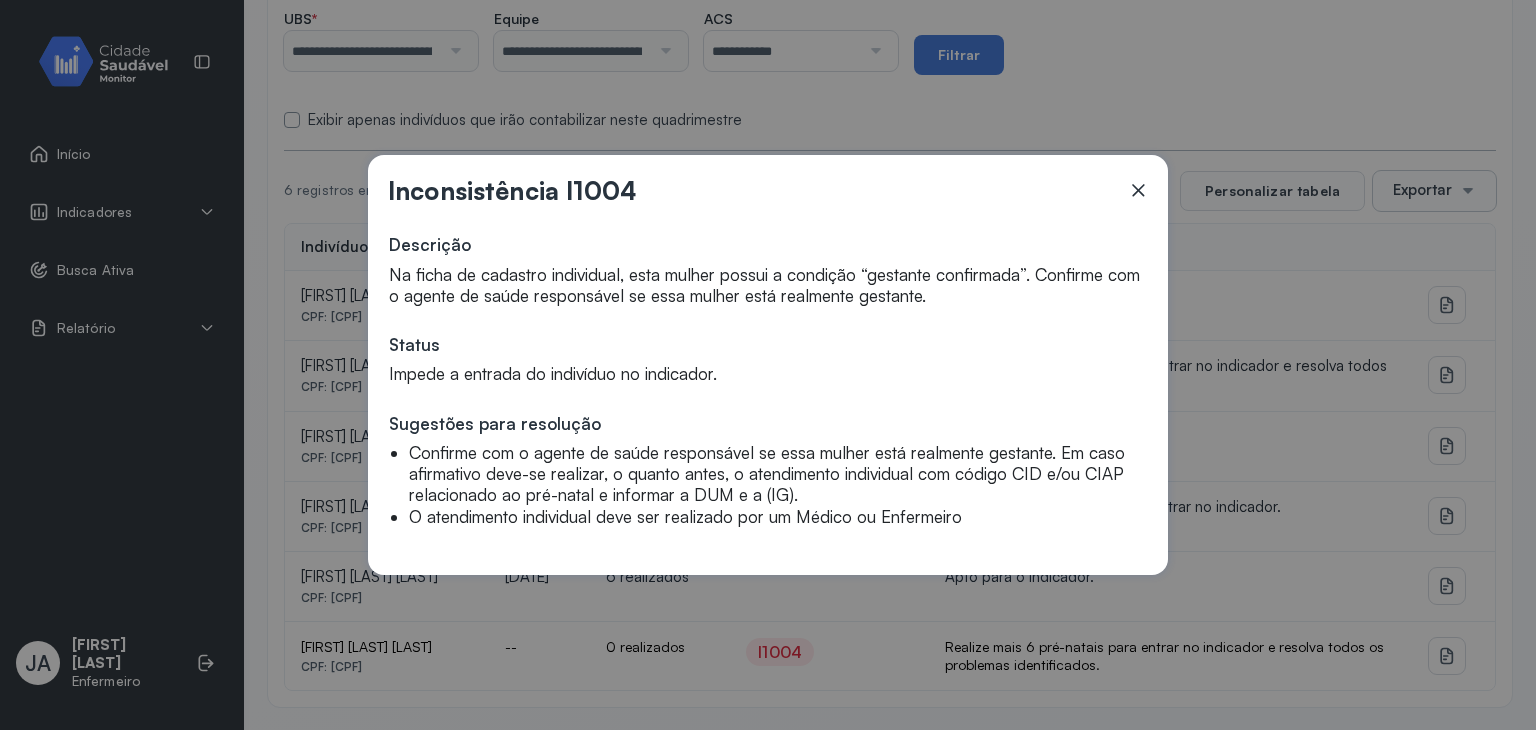click on "Status   Impede a entrada do indivíduo no indicador." at bounding box center (766, 359) 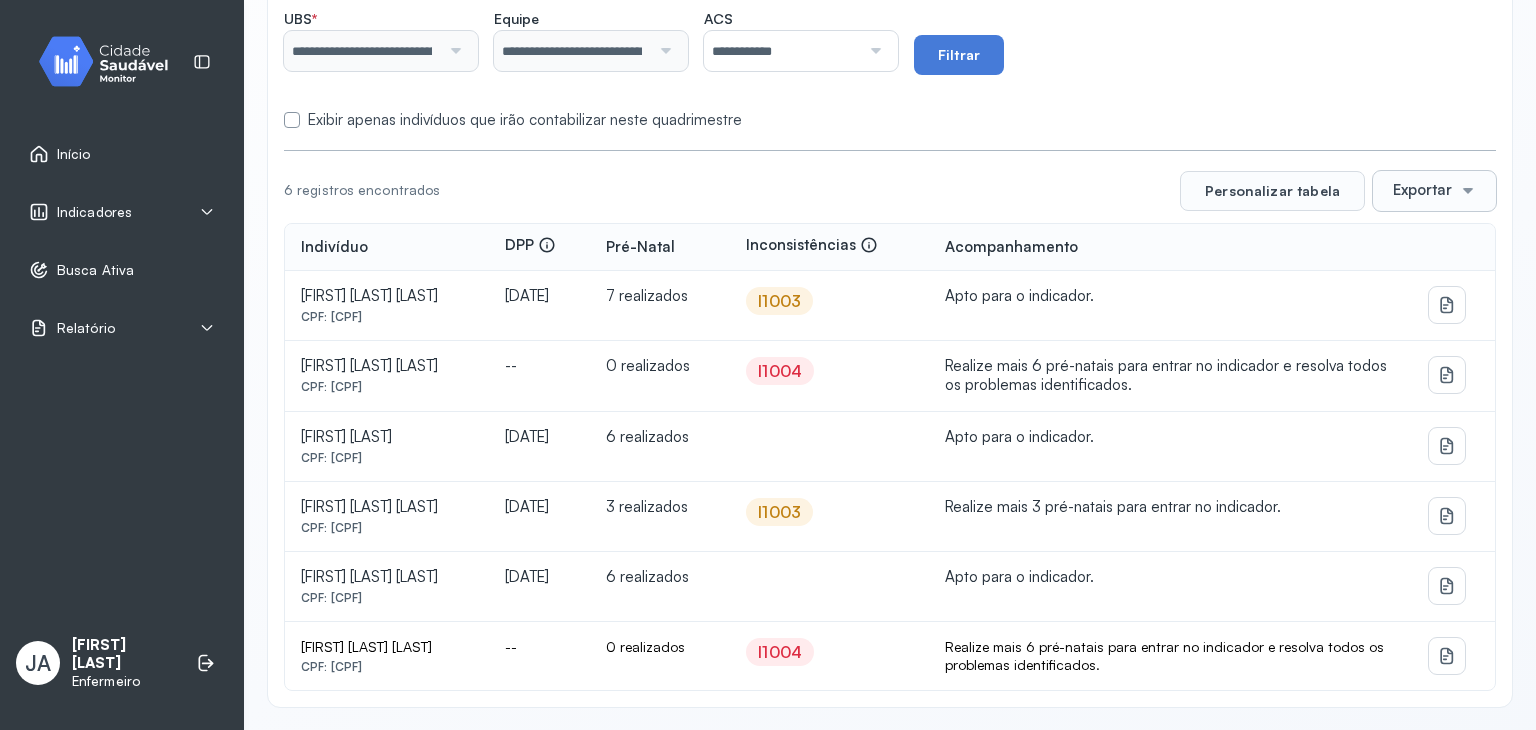 drag, startPoint x: 336, startPoint y: 382, endPoint x: 392, endPoint y: 389, distance: 56.435802 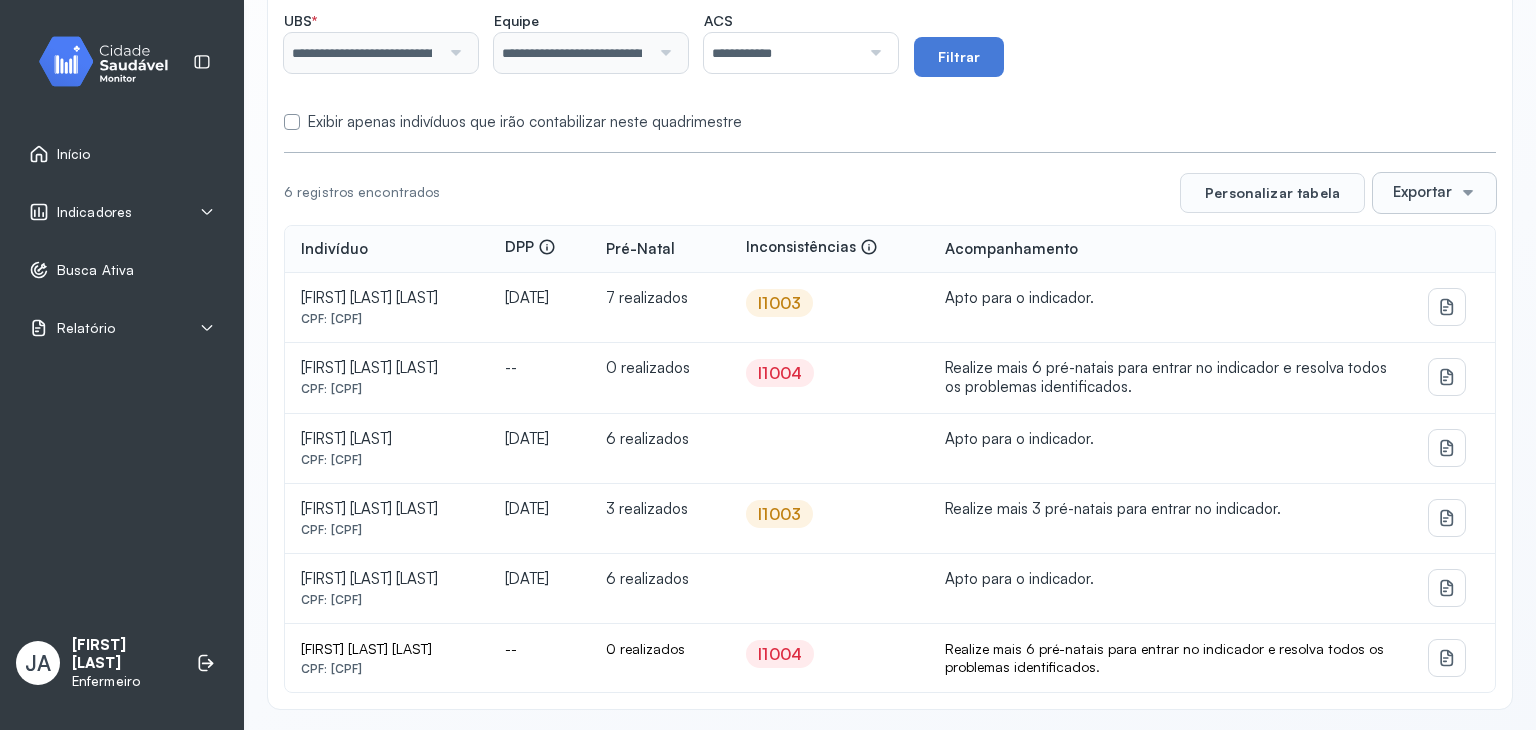 scroll, scrollTop: 248, scrollLeft: 0, axis: vertical 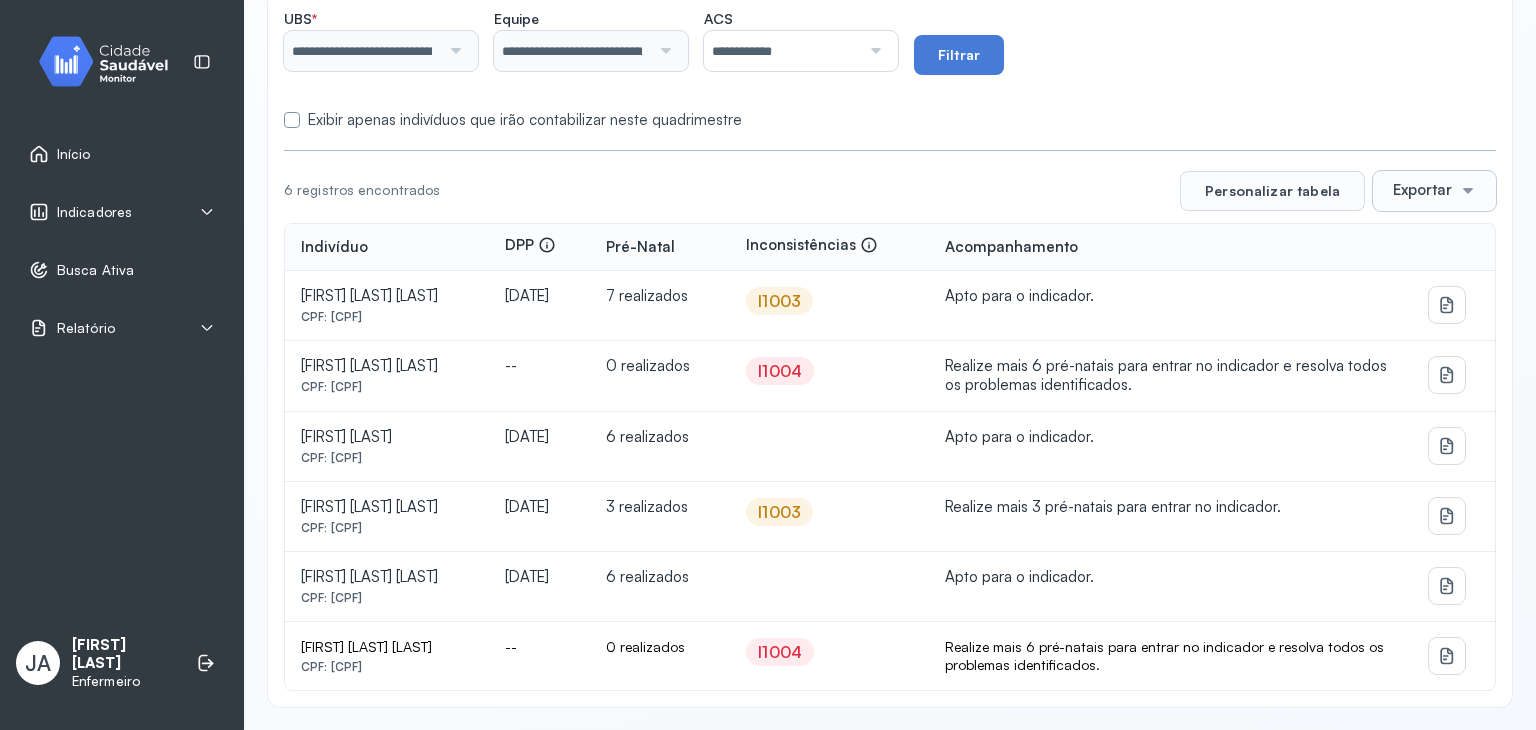 drag, startPoint x: 298, startPoint y: 365, endPoint x: 592, endPoint y: 367, distance: 294.0068 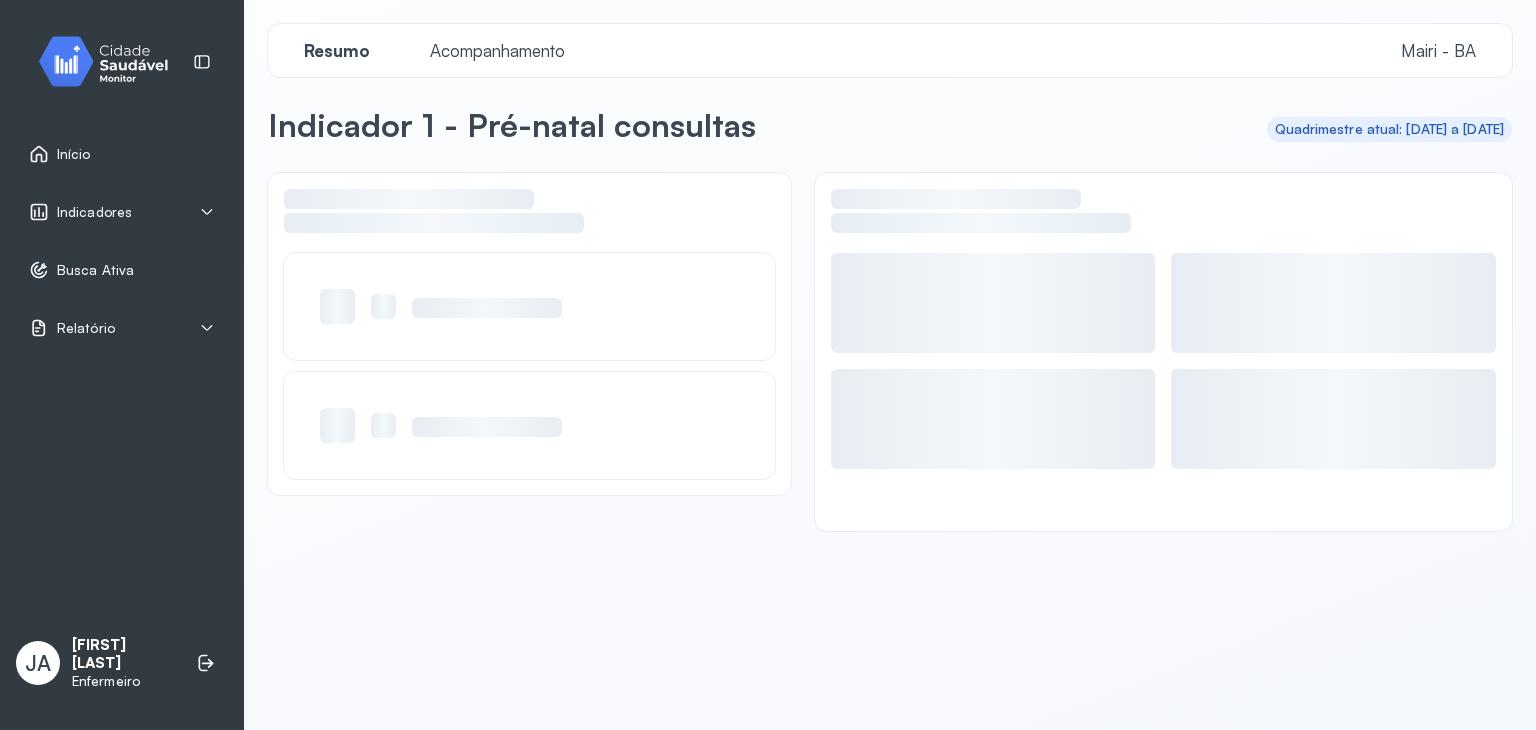 scroll, scrollTop: 0, scrollLeft: 0, axis: both 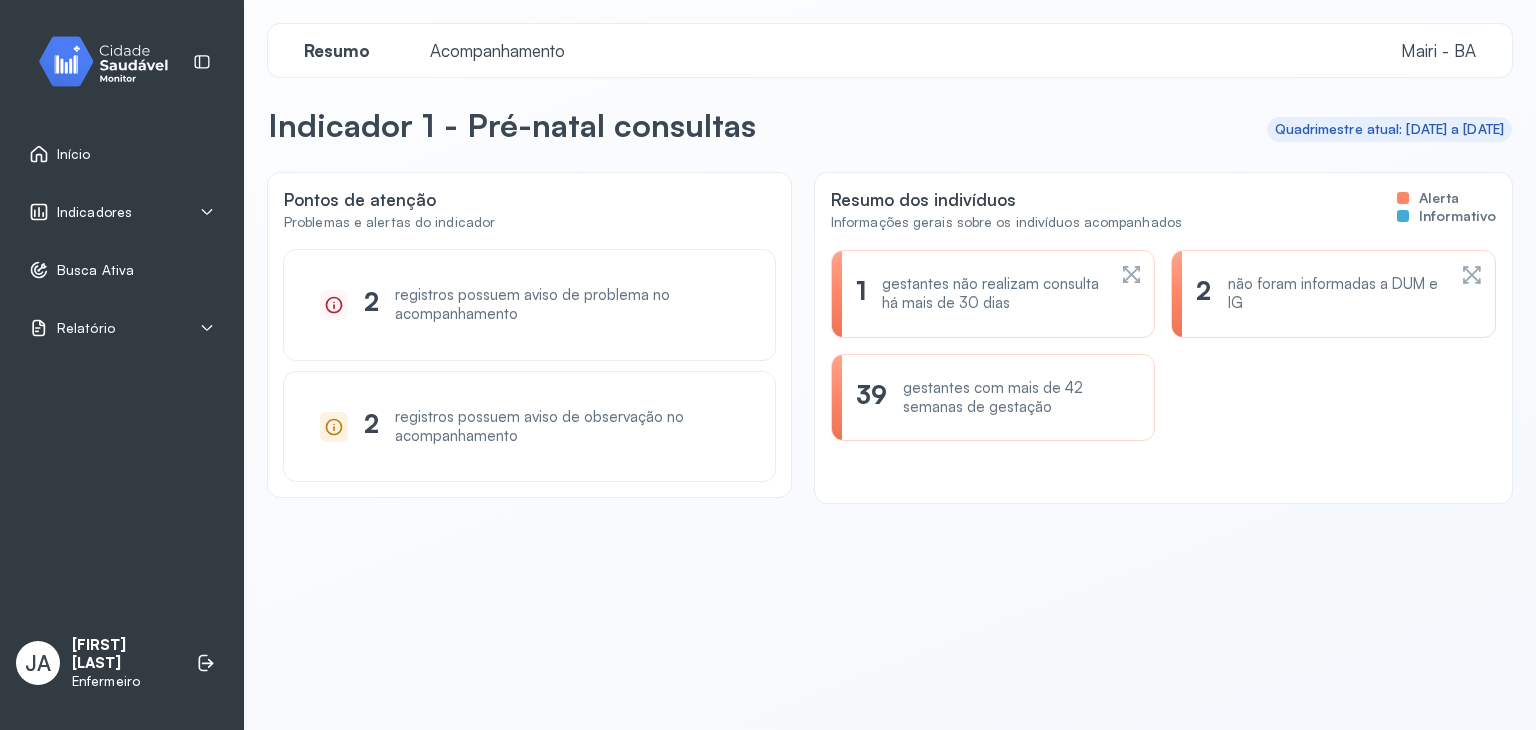 click on "Indicadores" at bounding box center (122, 212) 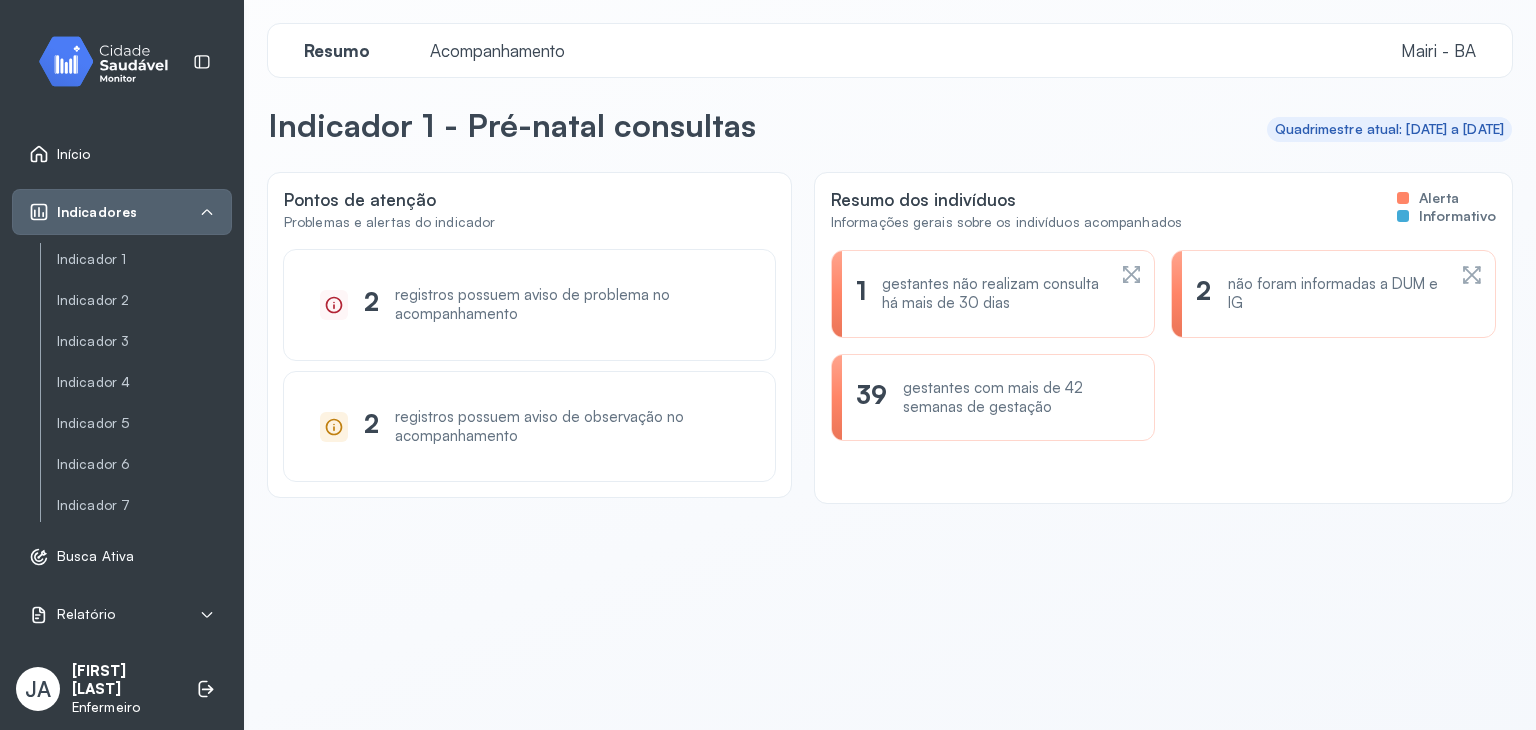 click on "Início" at bounding box center [122, 154] 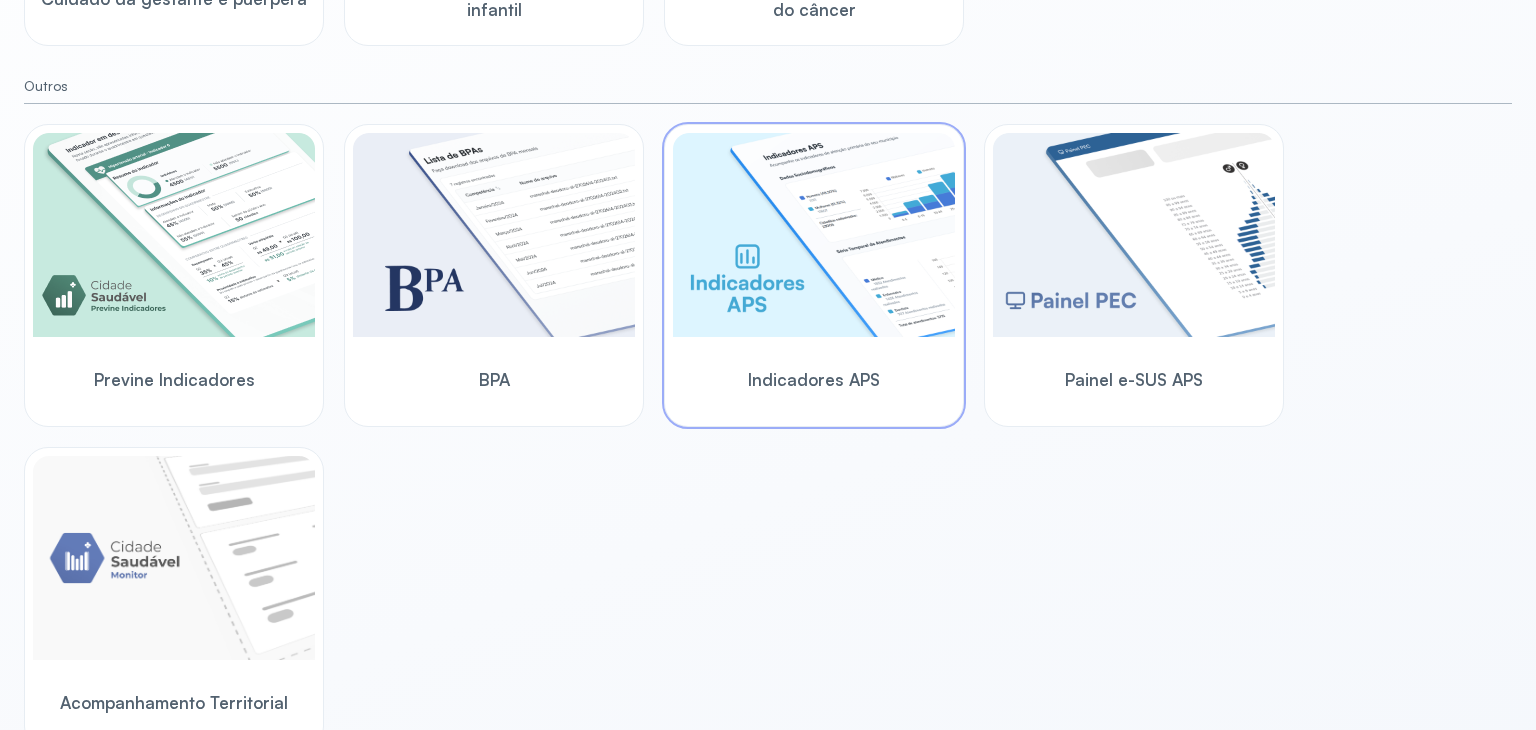 scroll, scrollTop: 564, scrollLeft: 0, axis: vertical 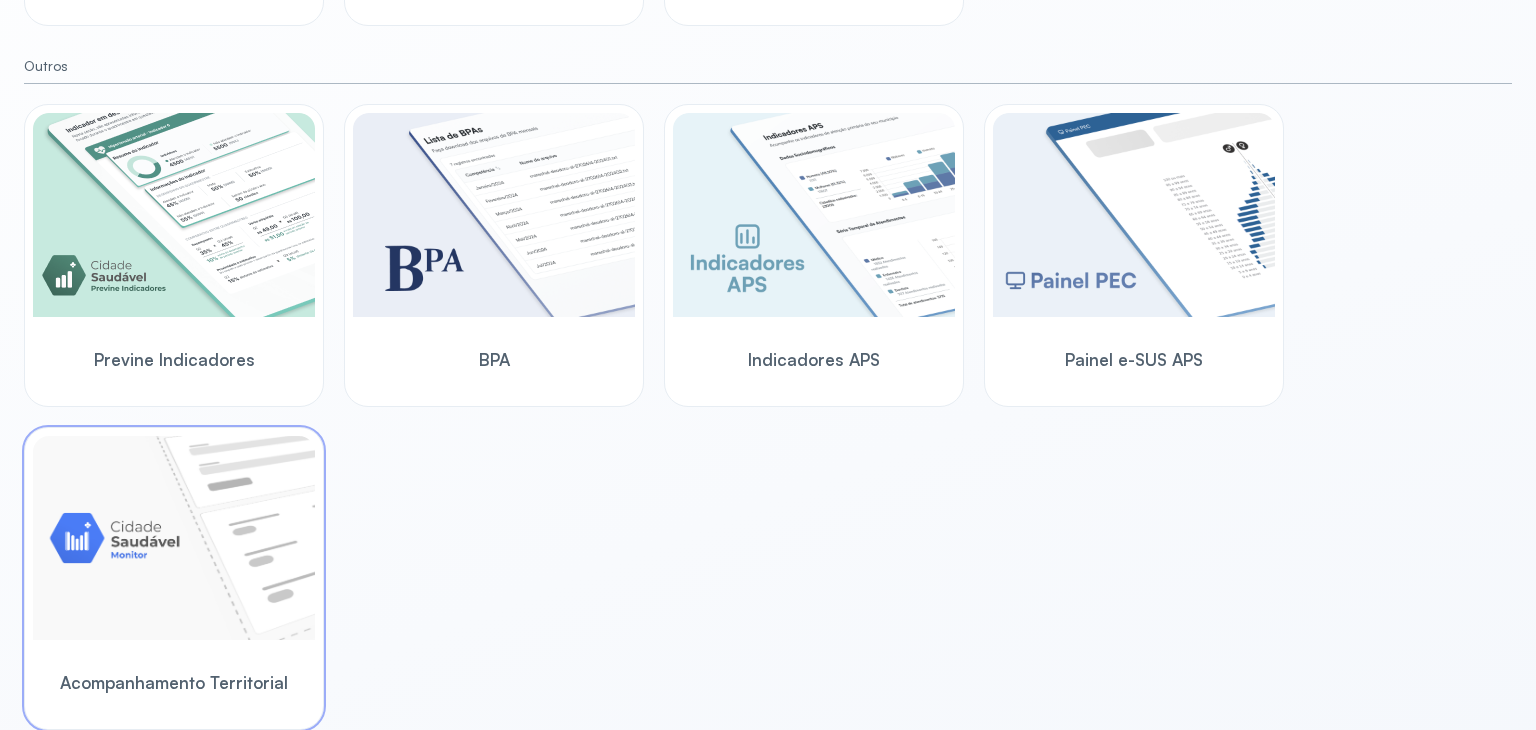 click at bounding box center (174, 538) 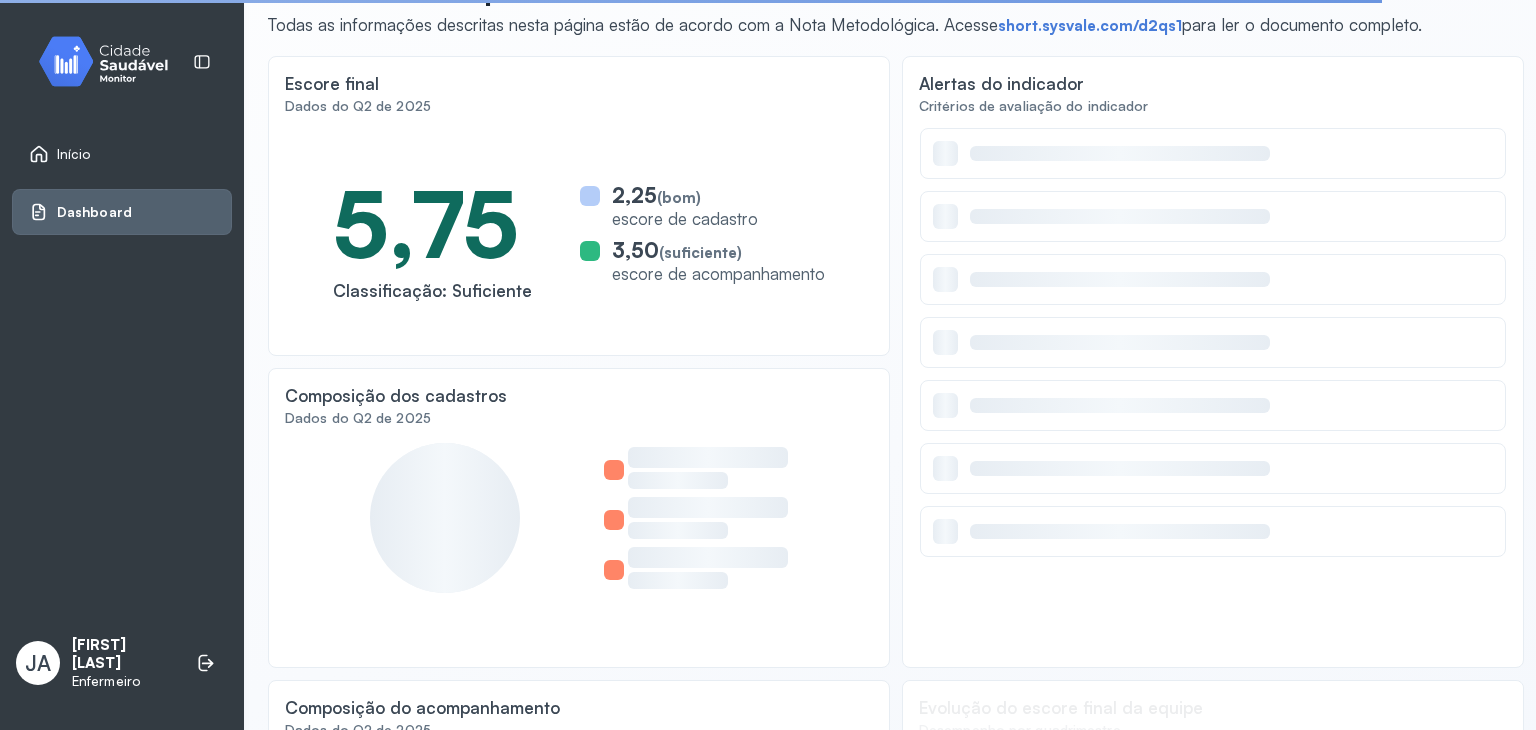 scroll, scrollTop: 86, scrollLeft: 0, axis: vertical 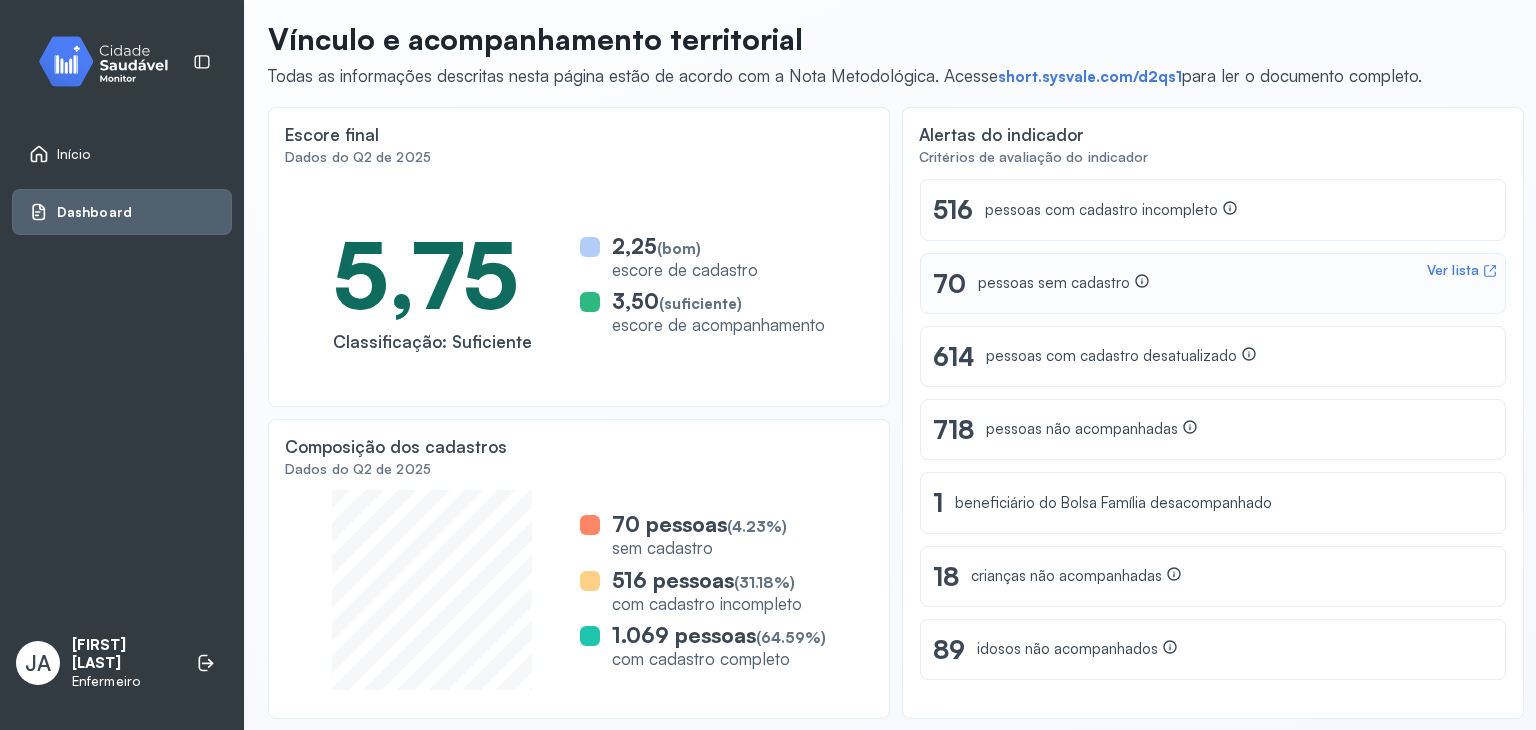 click on "pessoas sem cadastro" at bounding box center (1064, 283) 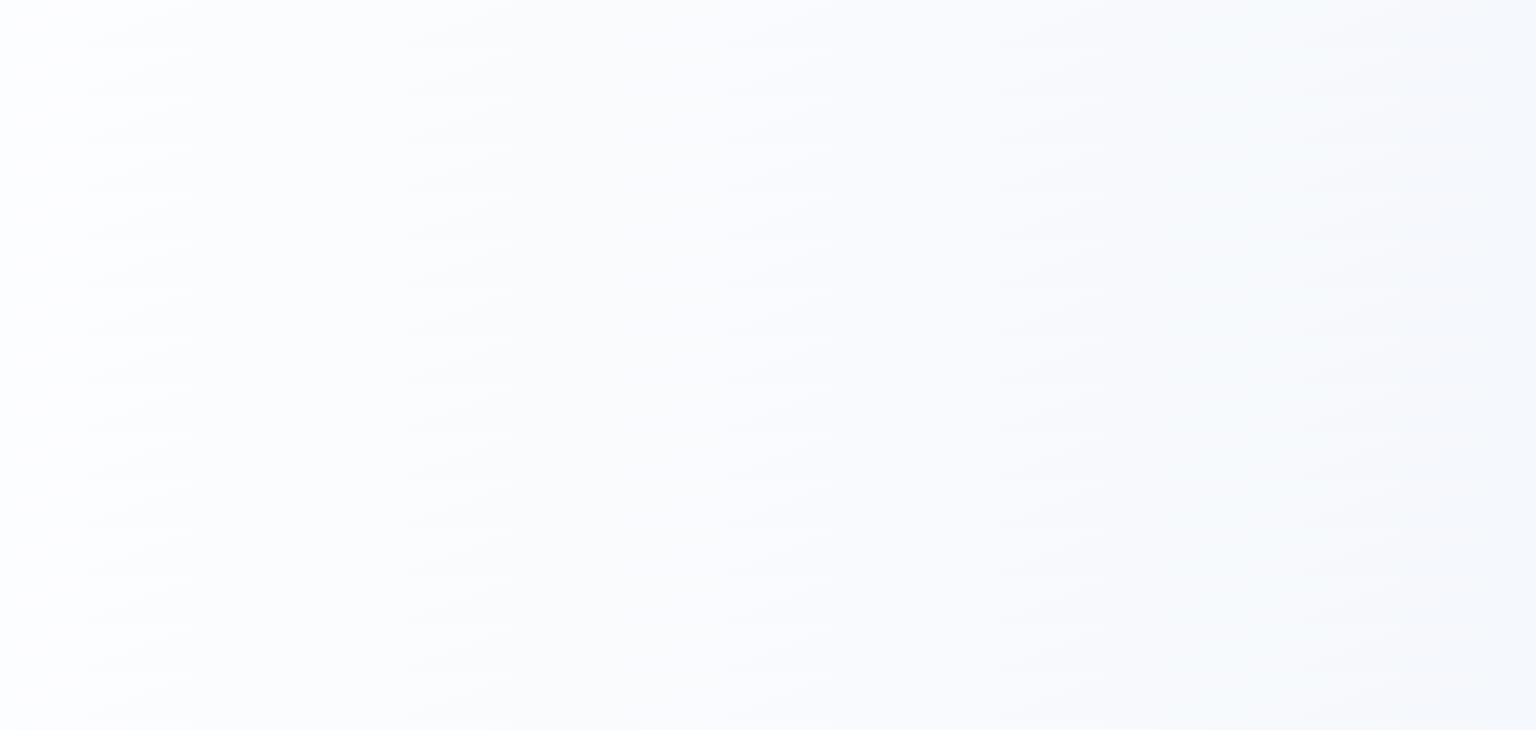scroll, scrollTop: 0, scrollLeft: 0, axis: both 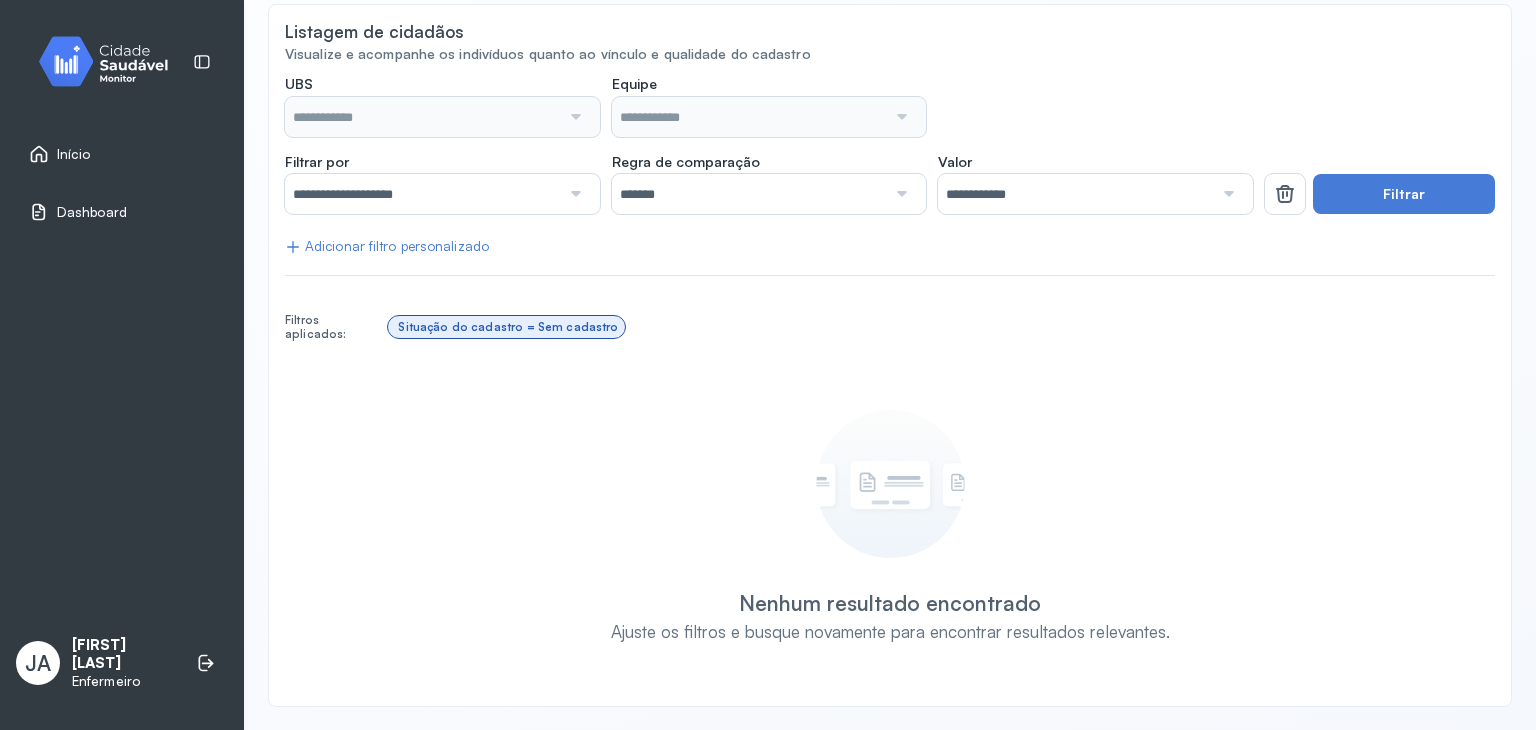 type on "**********" 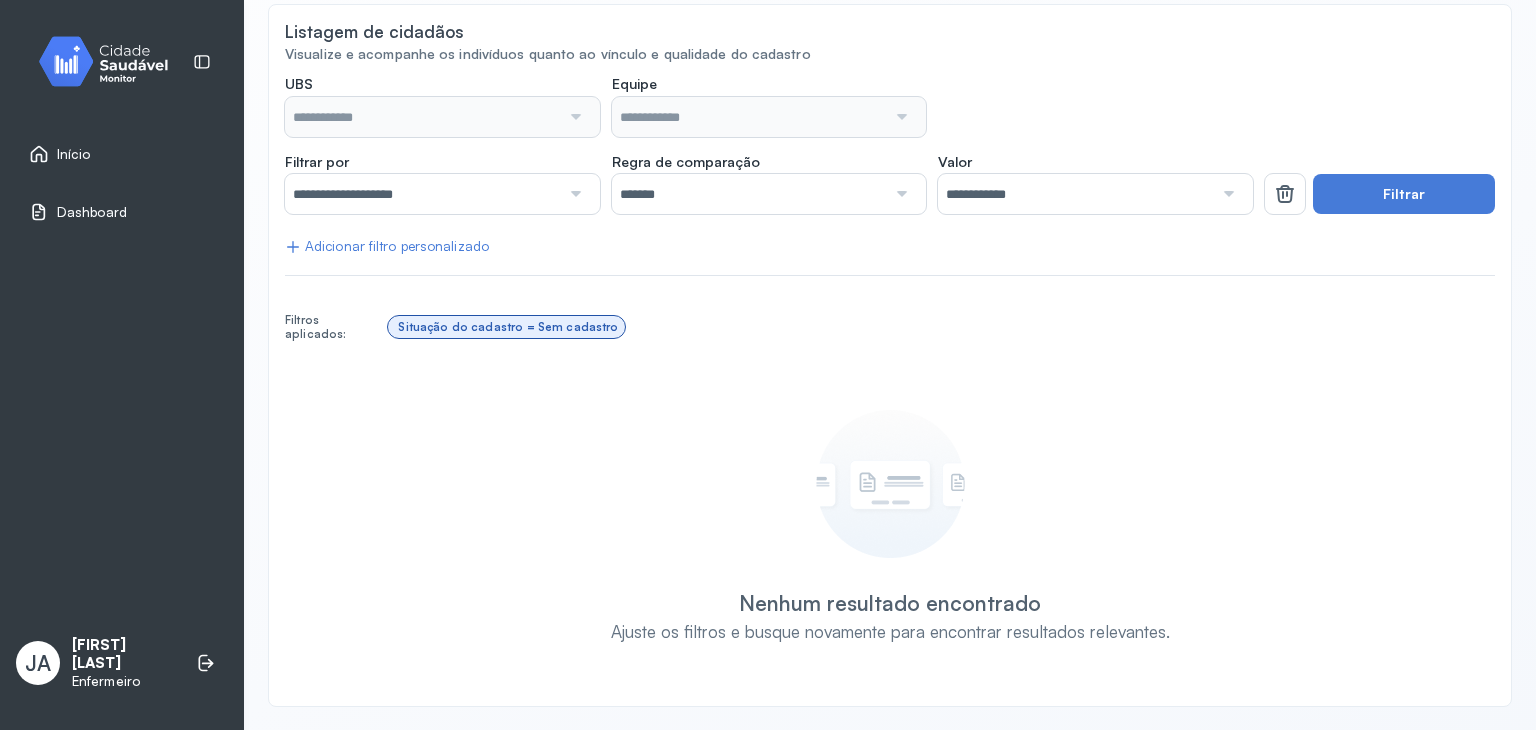 type on "**********" 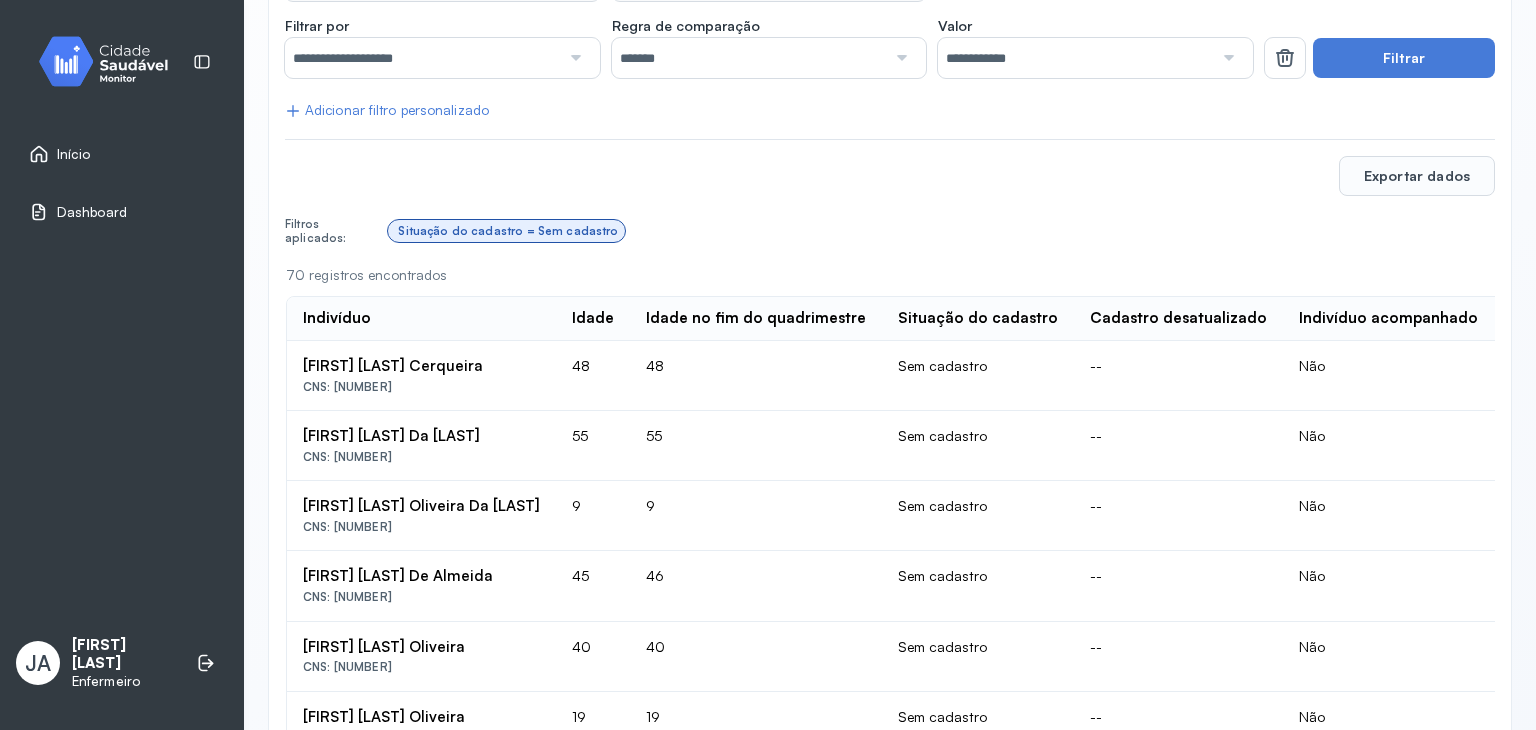 scroll, scrollTop: 392, scrollLeft: 0, axis: vertical 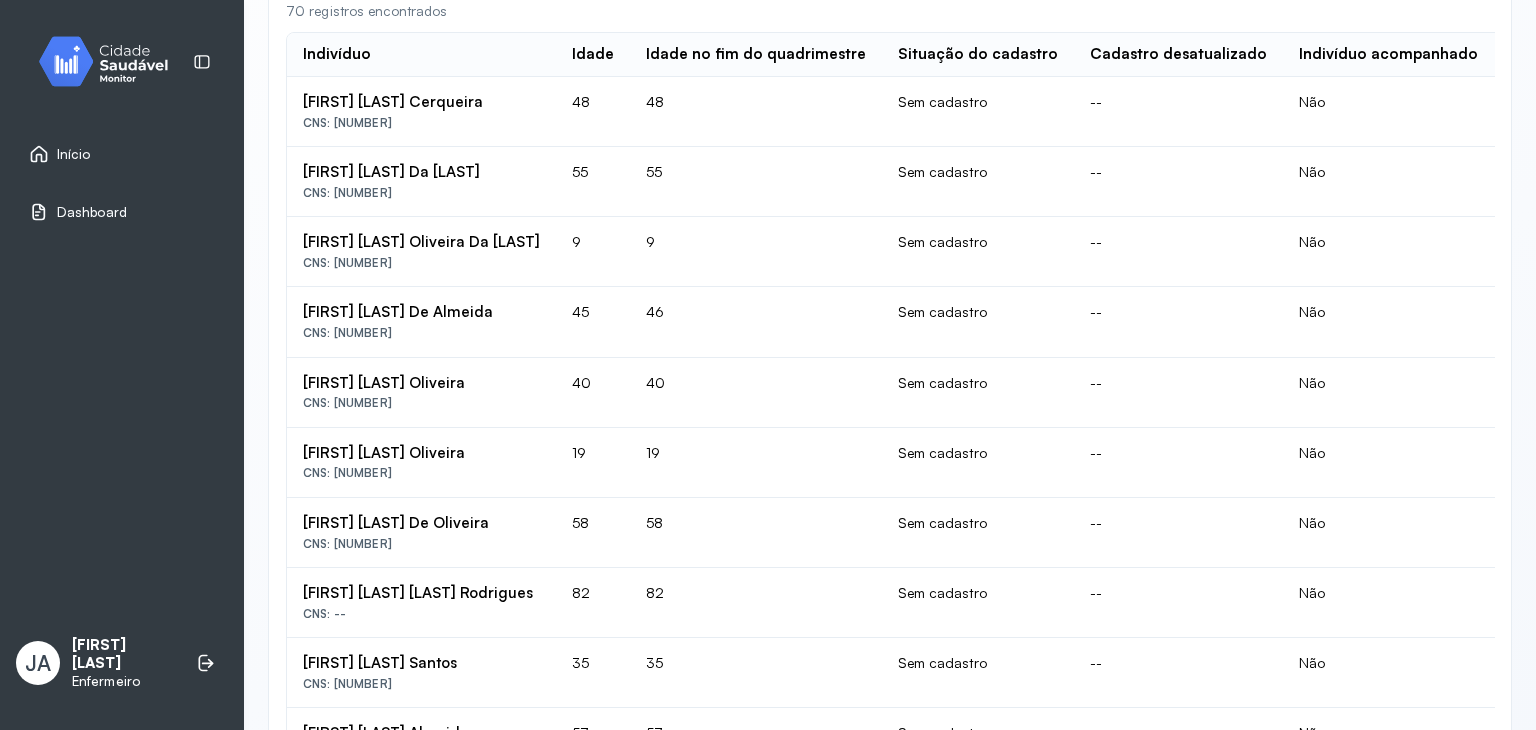 drag, startPoint x: 336, startPoint y: 473, endPoint x: 474, endPoint y: 489, distance: 138.92444 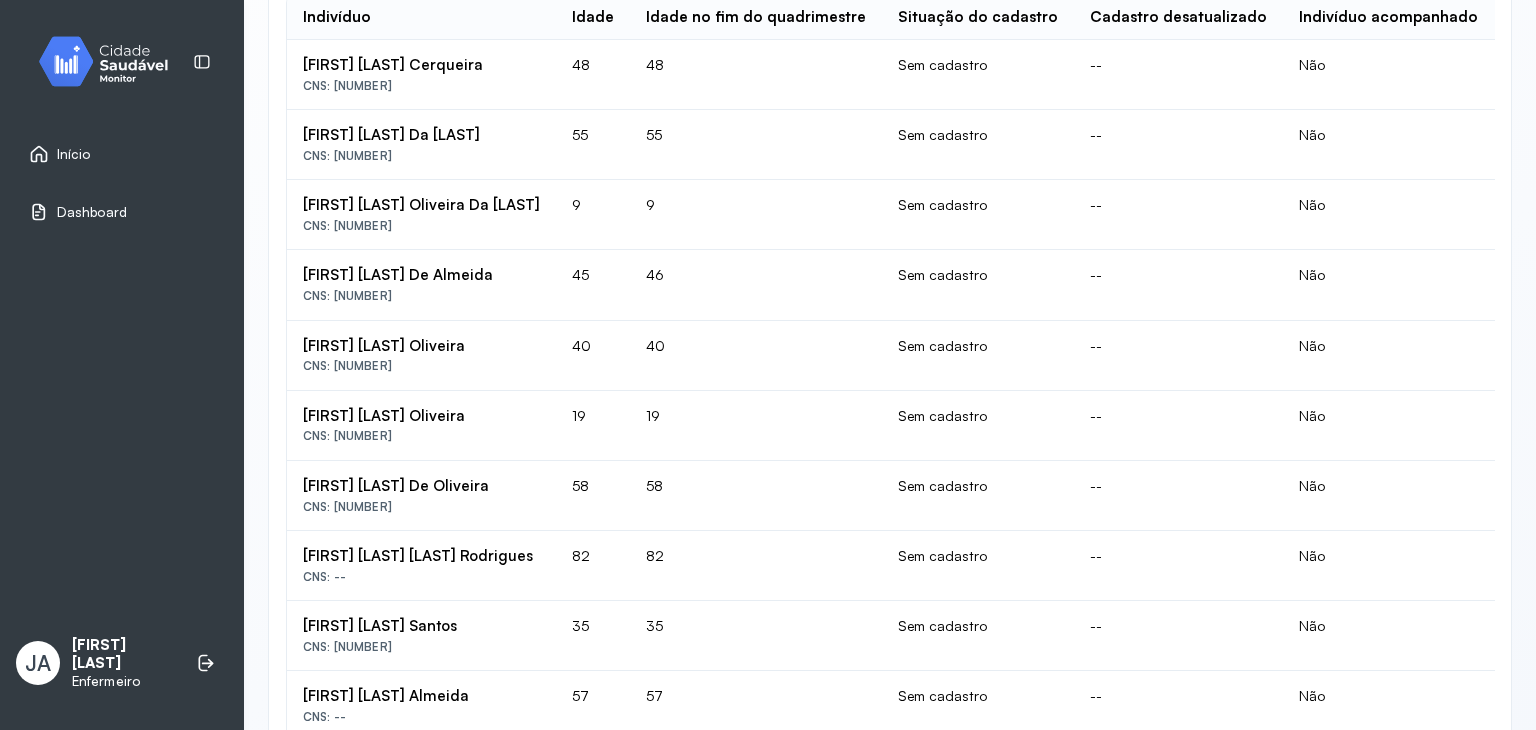 scroll, scrollTop: 692, scrollLeft: 0, axis: vertical 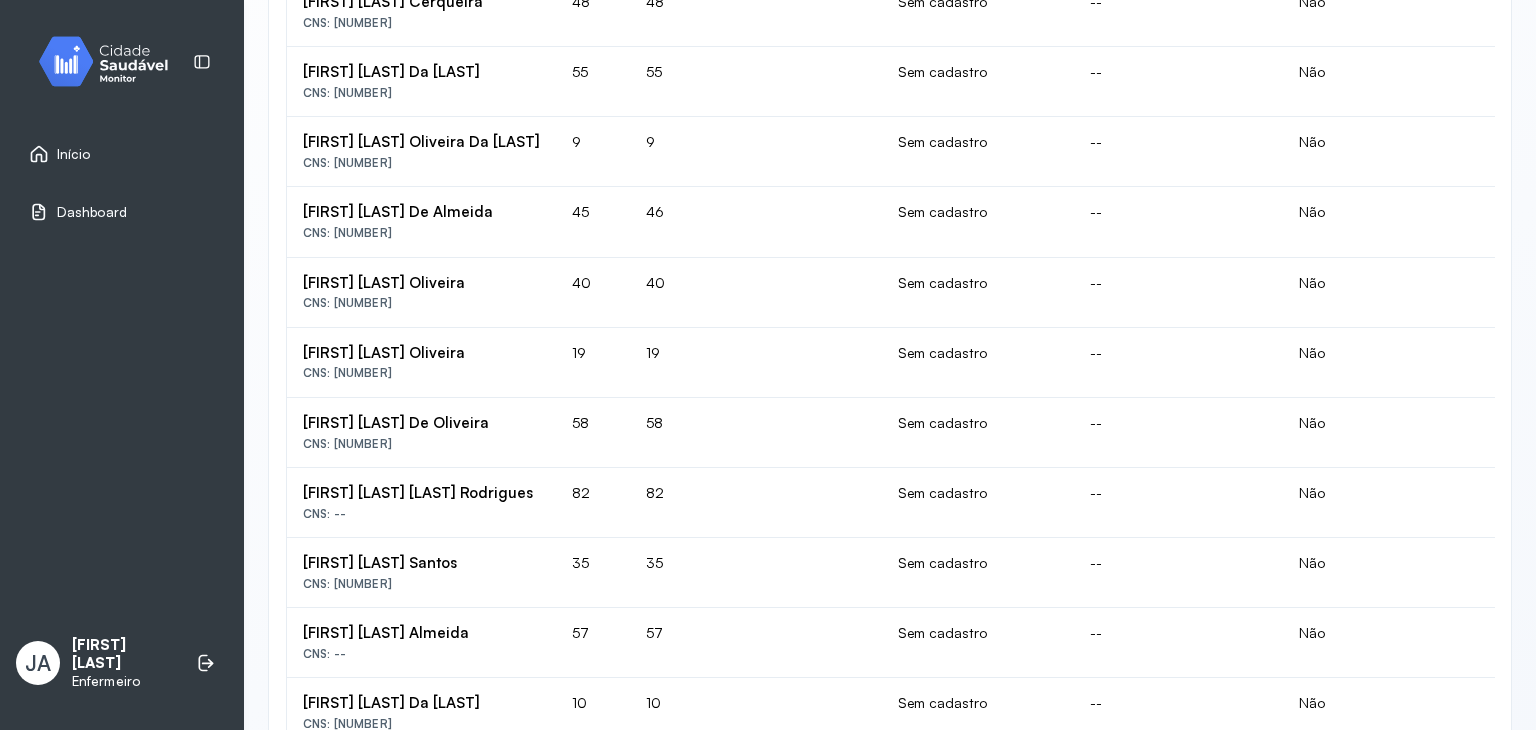 drag, startPoint x: 336, startPoint y: 439, endPoint x: 464, endPoint y: 432, distance: 128.19127 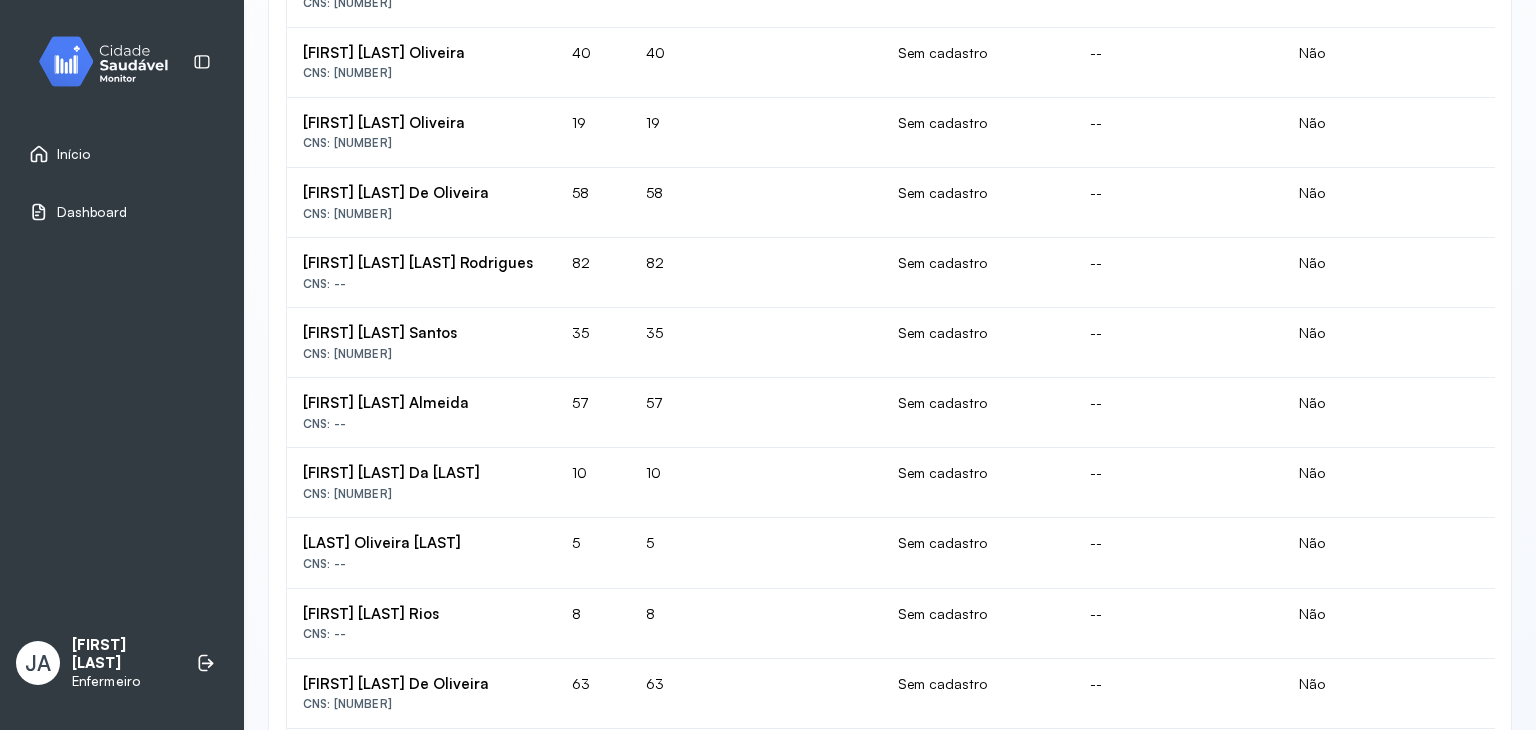 scroll, scrollTop: 992, scrollLeft: 0, axis: vertical 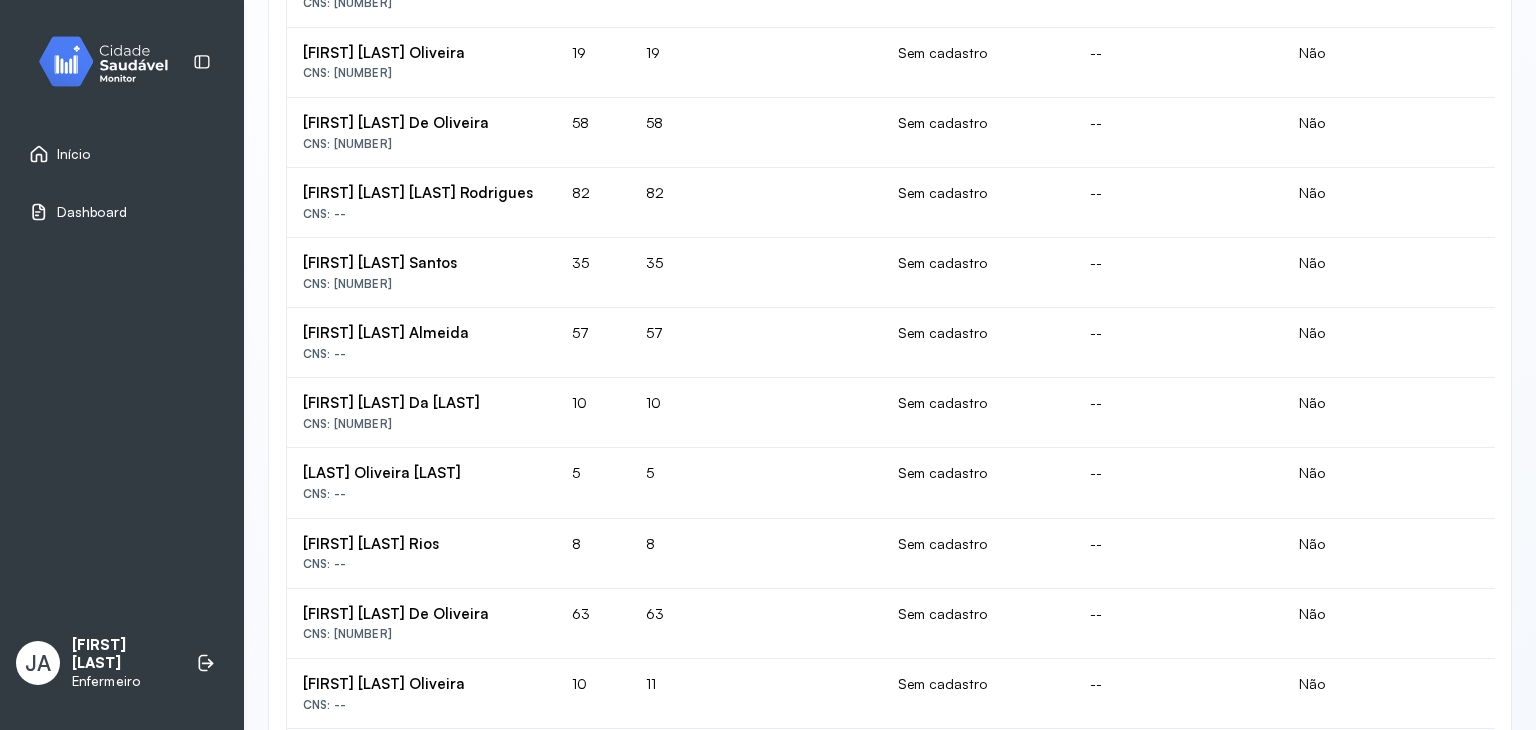 drag, startPoint x: 302, startPoint y: 395, endPoint x: 535, endPoint y: 397, distance: 233.00859 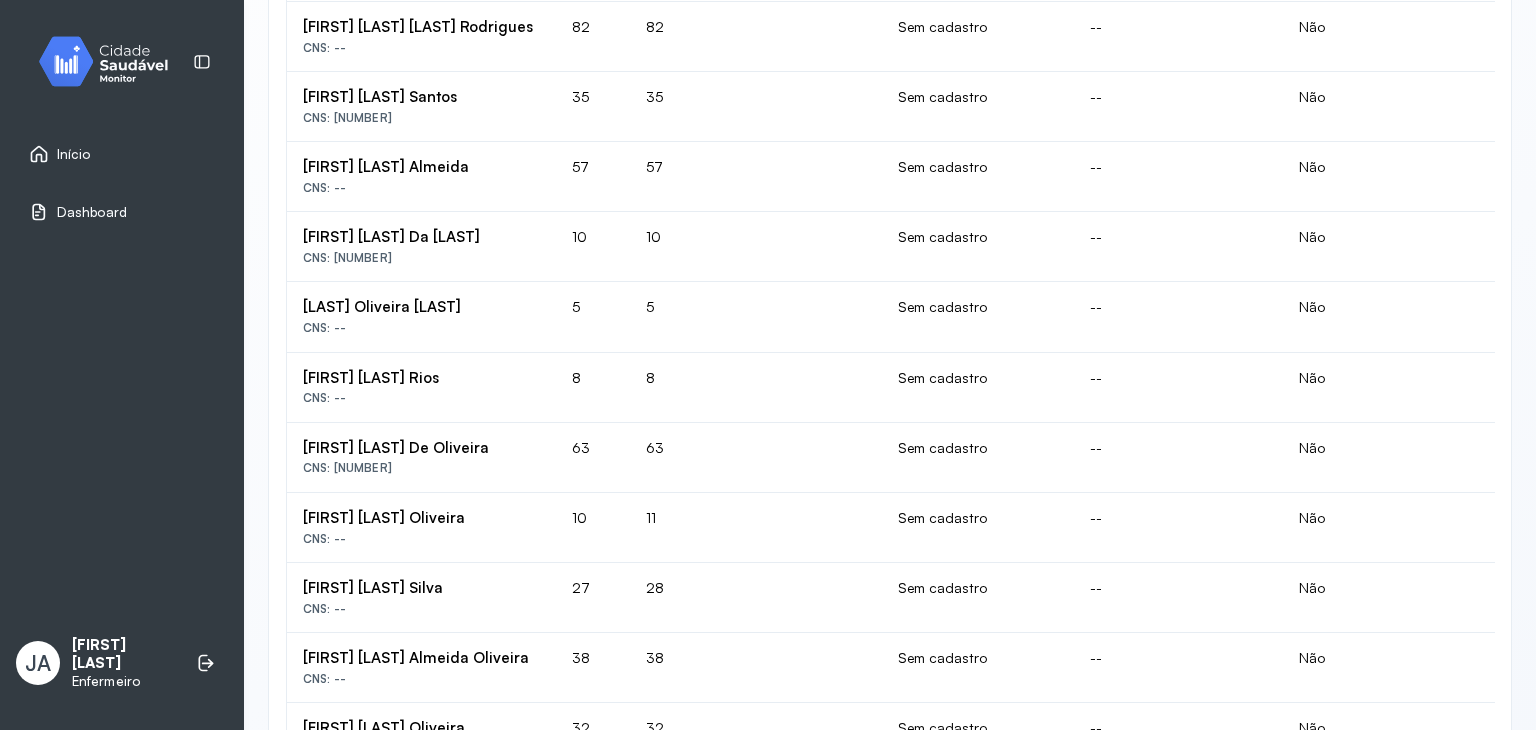 scroll, scrollTop: 1192, scrollLeft: 0, axis: vertical 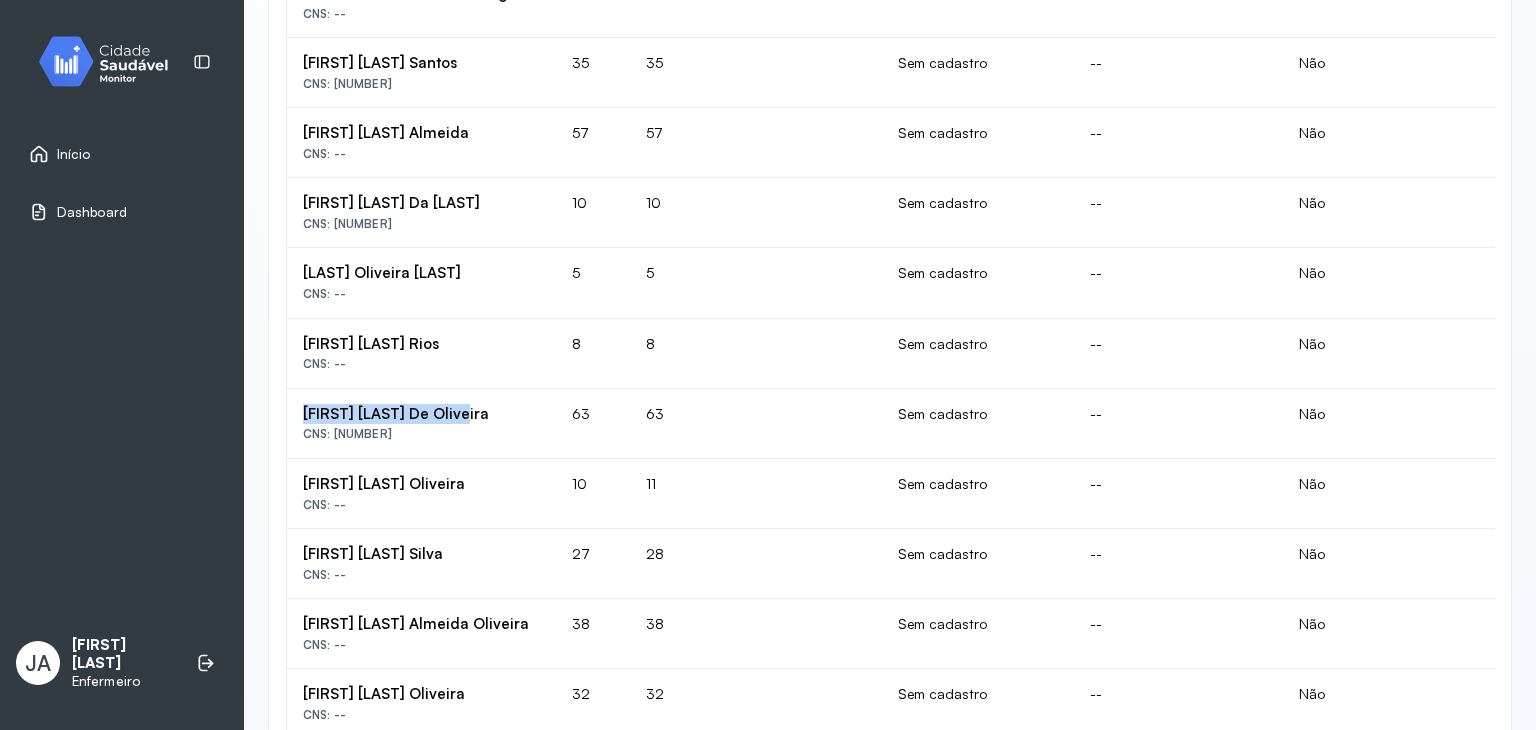 drag, startPoint x: 300, startPoint y: 409, endPoint x: 514, endPoint y: 397, distance: 214.33618 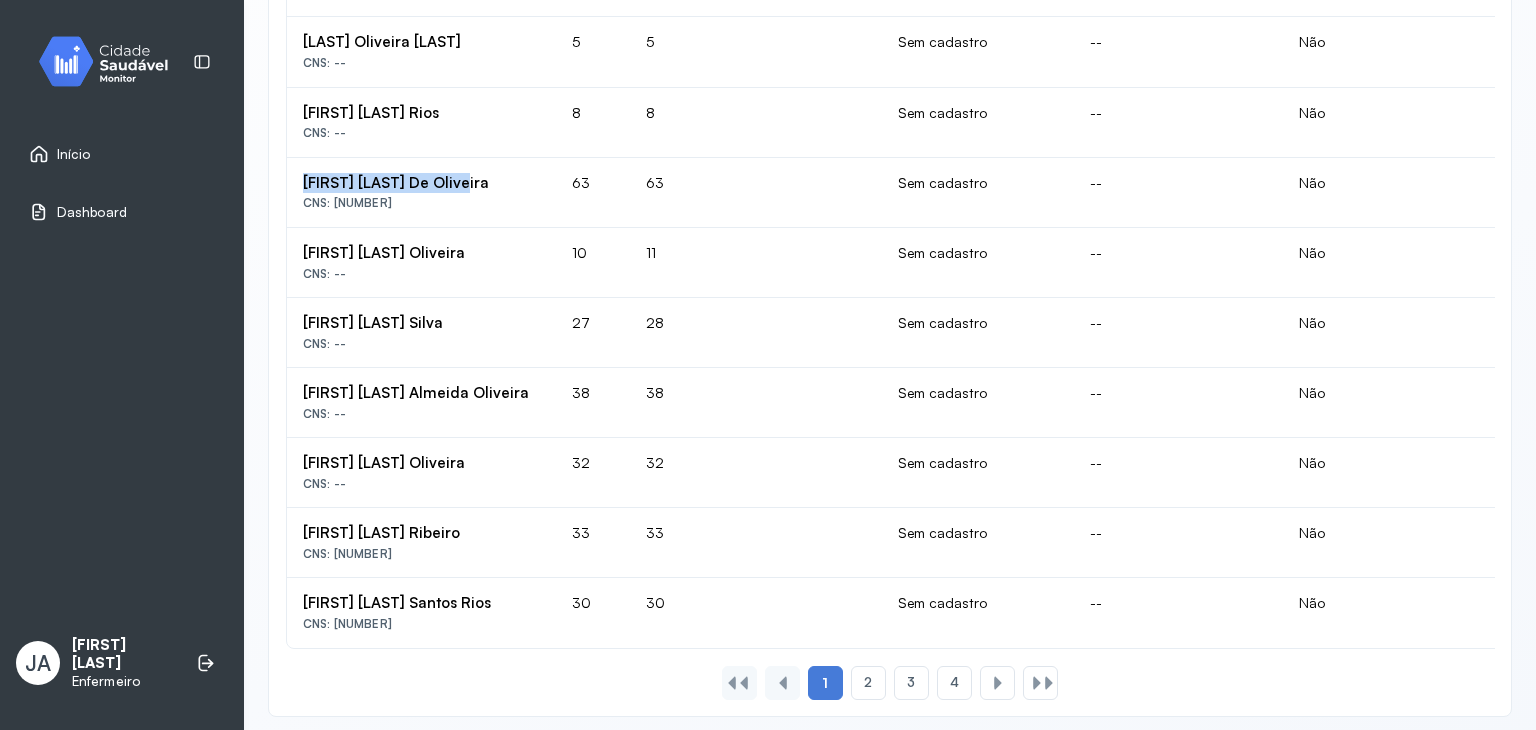 scroll, scrollTop: 1449, scrollLeft: 0, axis: vertical 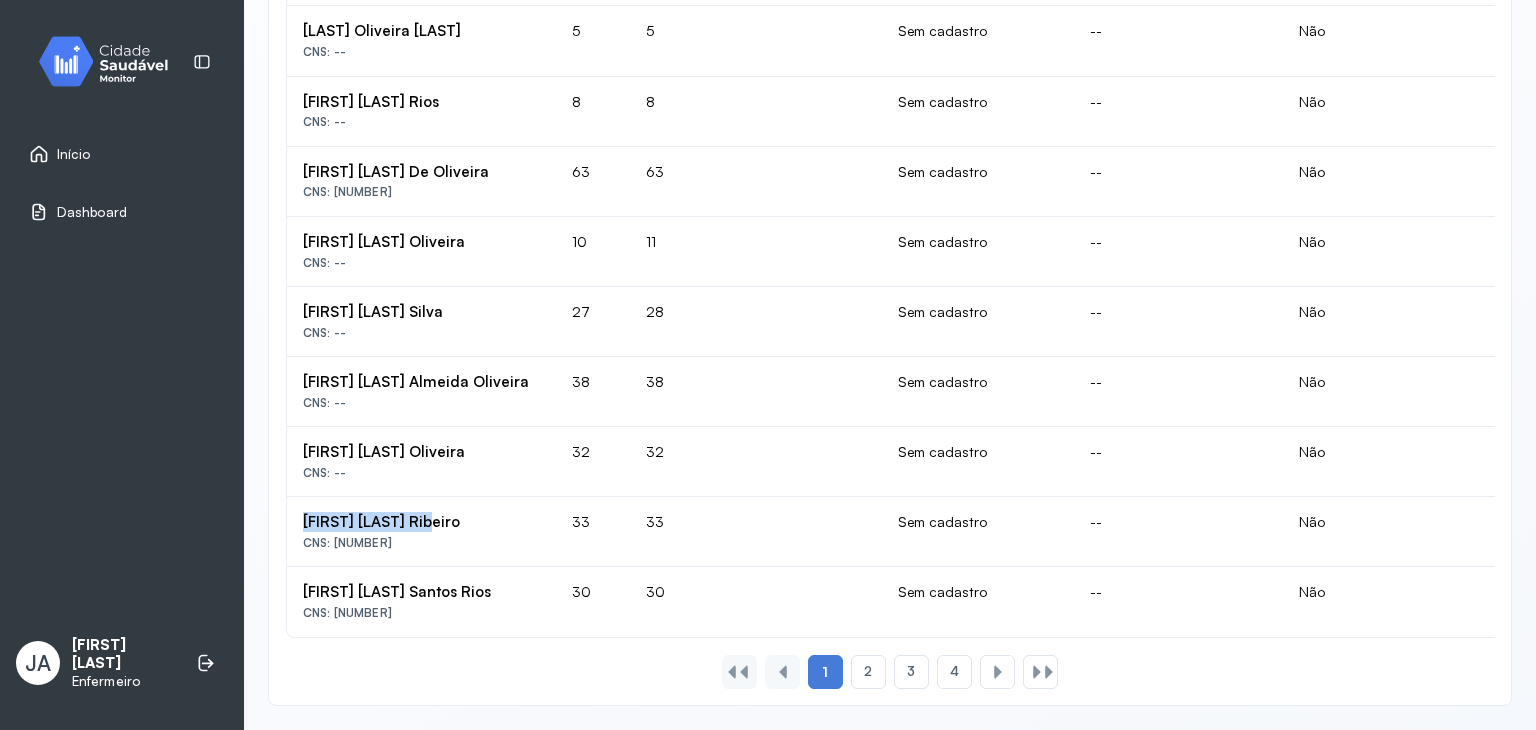 drag, startPoint x: 302, startPoint y: 505, endPoint x: 438, endPoint y: 501, distance: 136.0588 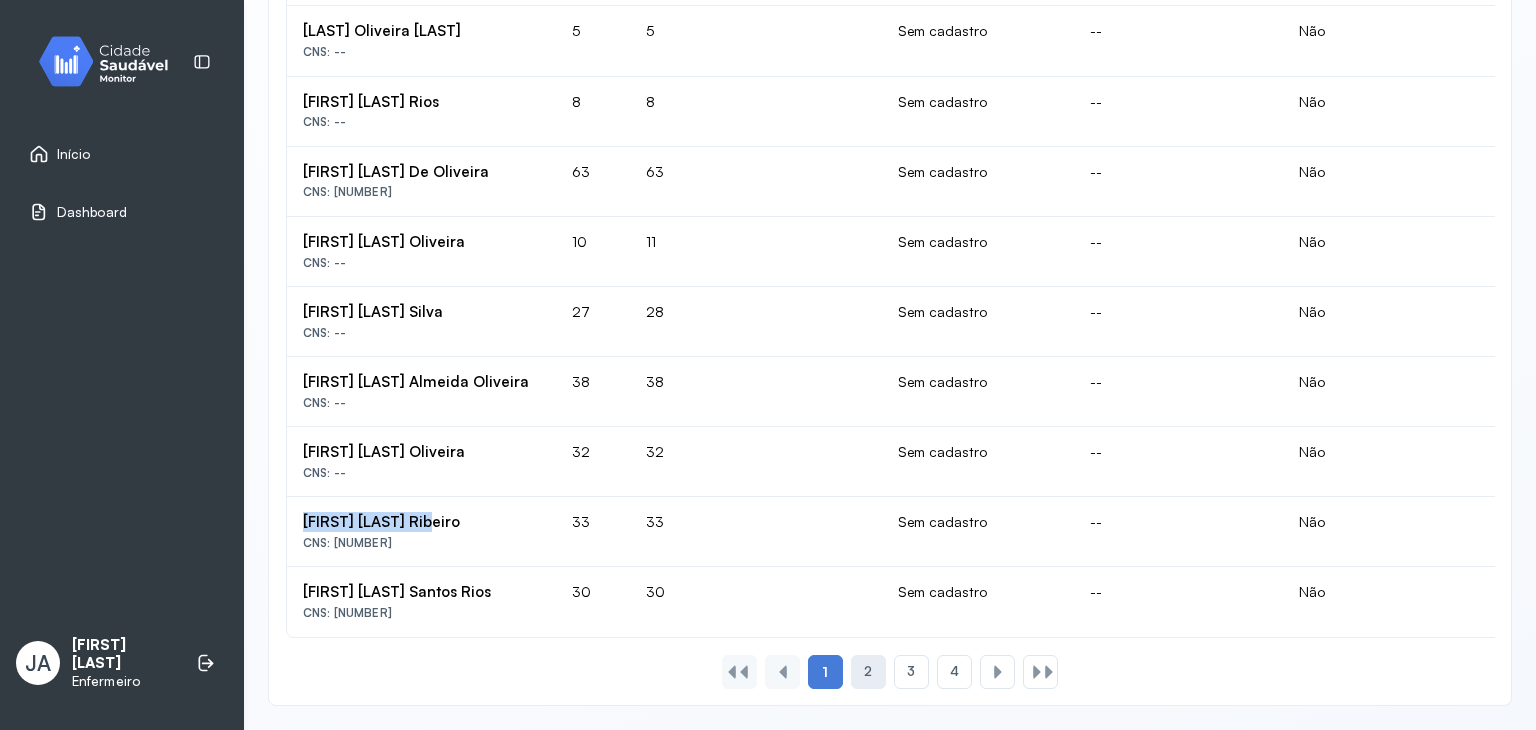 click on "2" 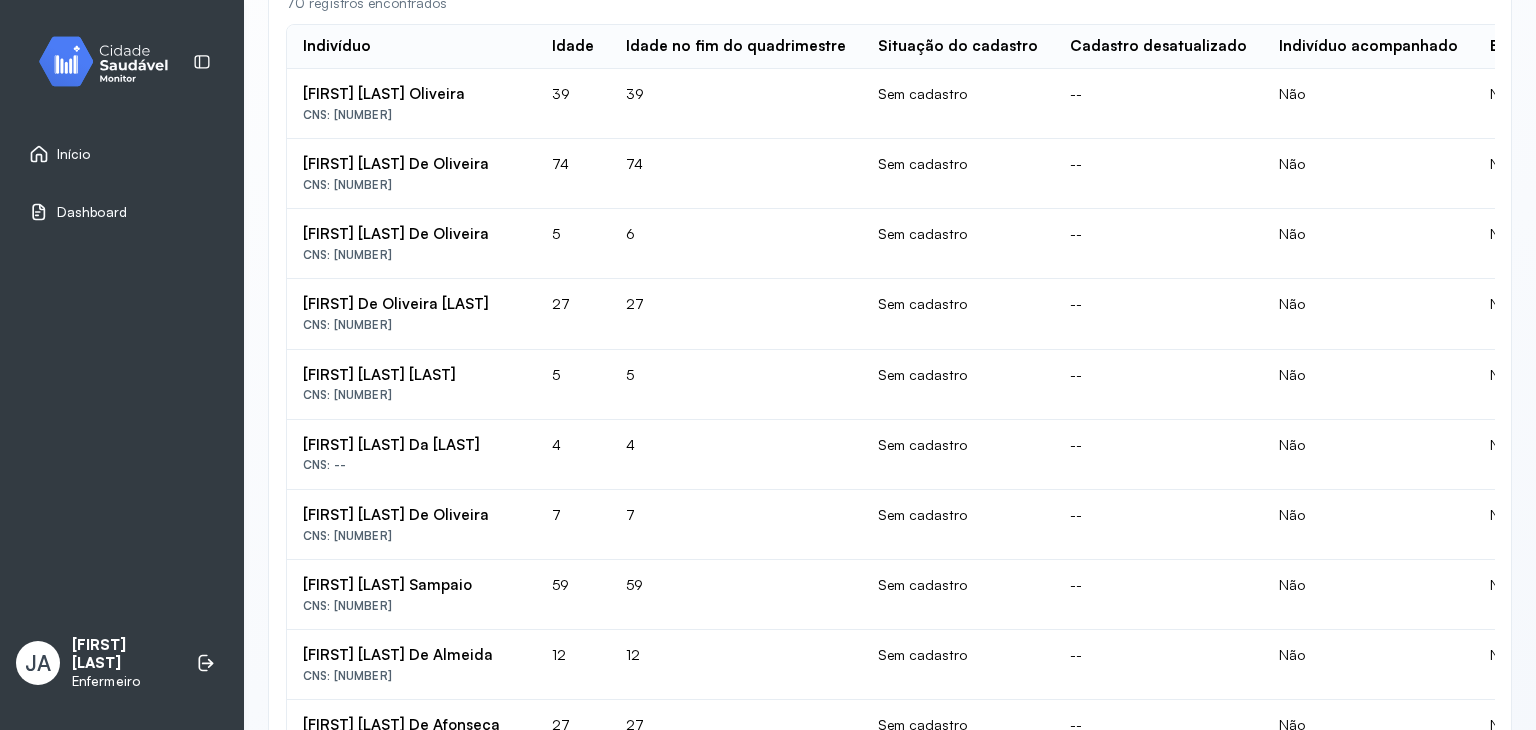 scroll, scrollTop: 400, scrollLeft: 0, axis: vertical 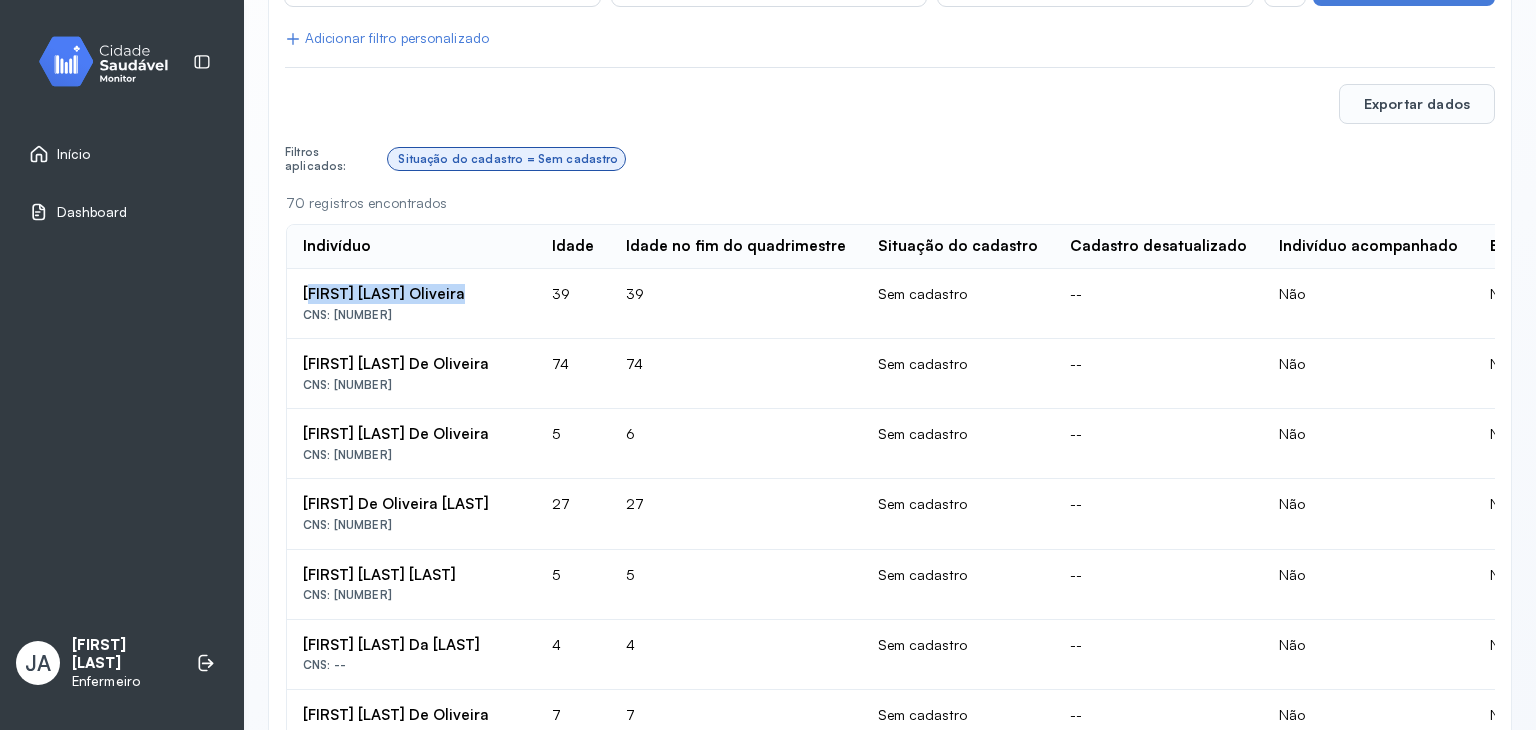 drag, startPoint x: 308, startPoint y: 293, endPoint x: 461, endPoint y: 289, distance: 153.05228 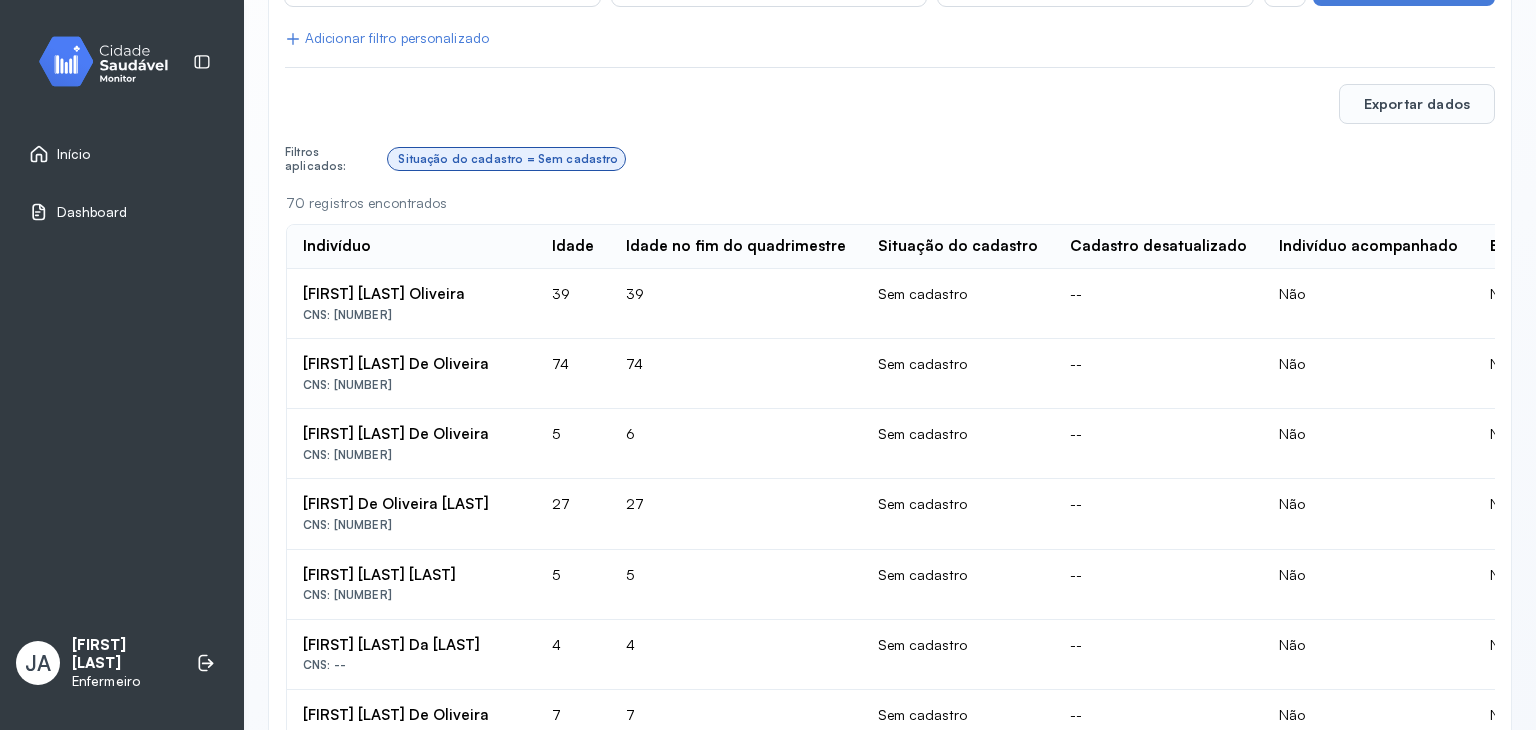 click on "[FIRST] [LAST] De Oliveira" at bounding box center [411, 294] 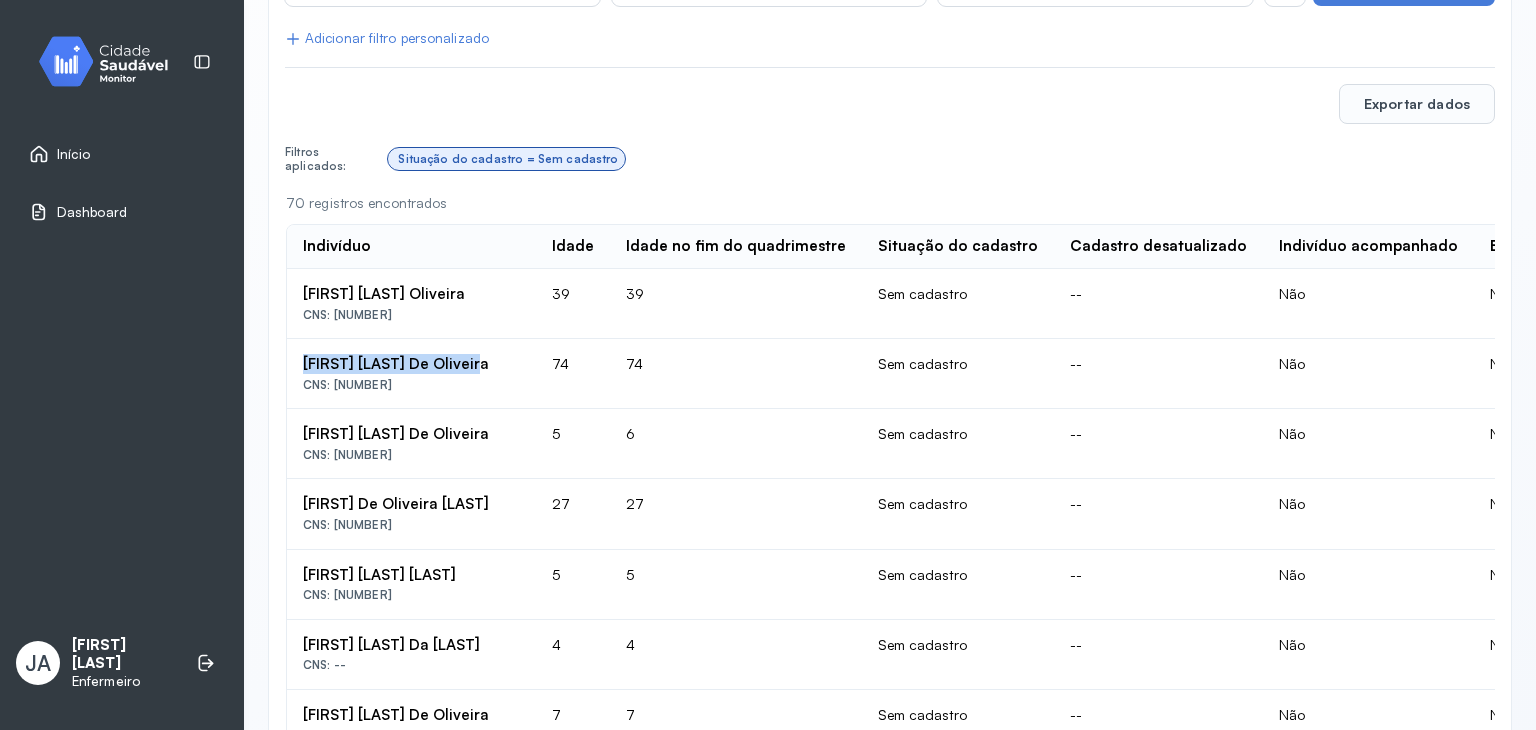 drag, startPoint x: 304, startPoint y: 364, endPoint x: 495, endPoint y: 359, distance: 191.06543 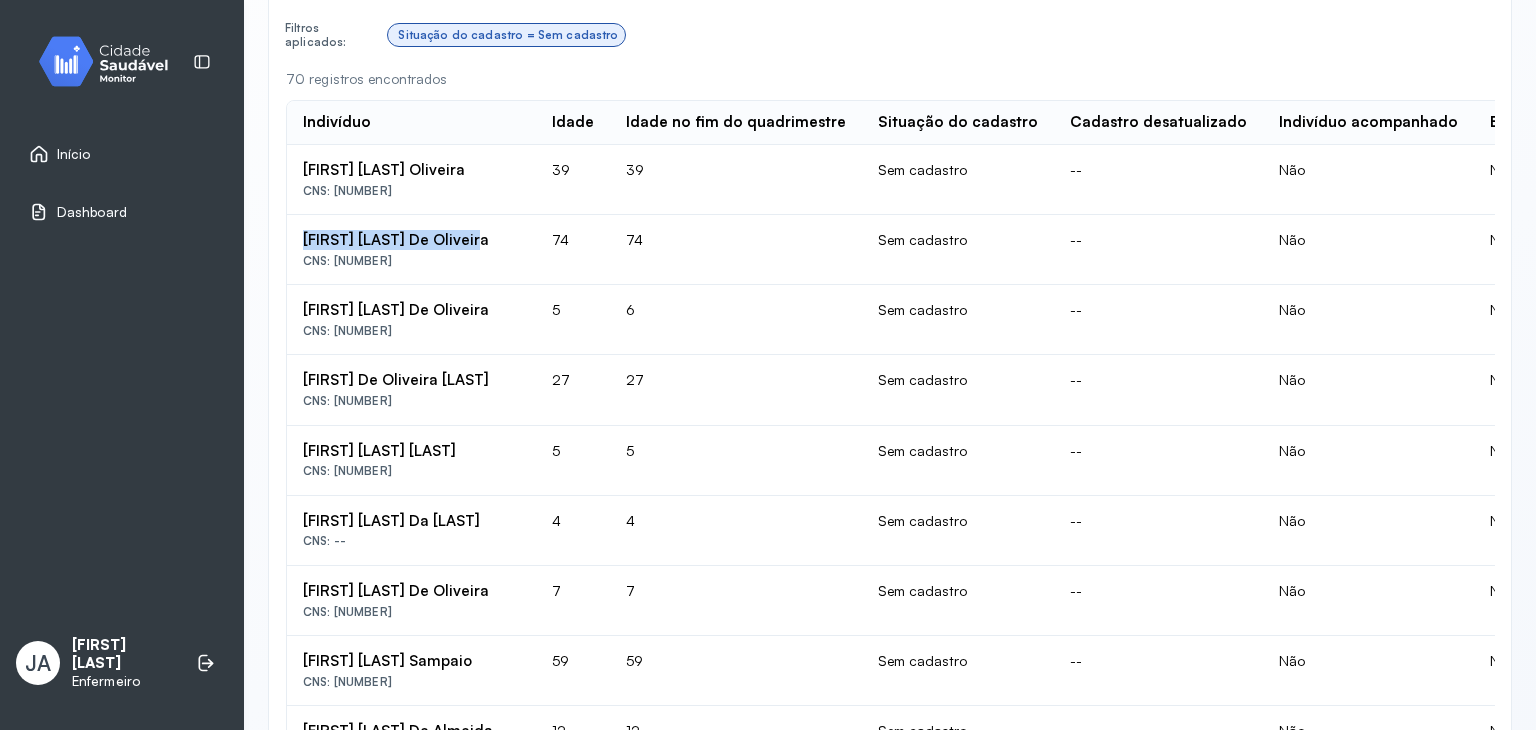 scroll, scrollTop: 600, scrollLeft: 0, axis: vertical 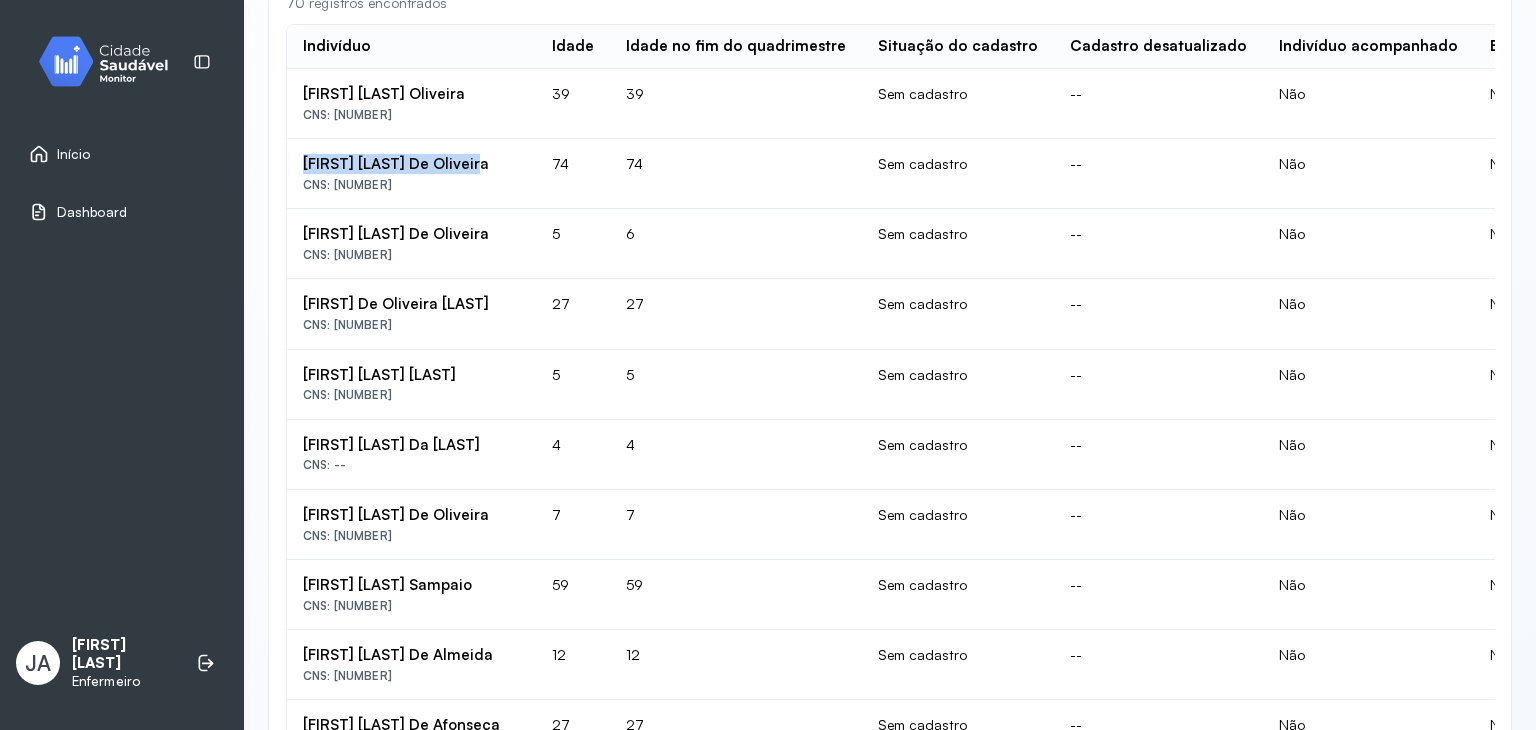 drag, startPoint x: 304, startPoint y: 233, endPoint x: 562, endPoint y: 261, distance: 259.51492 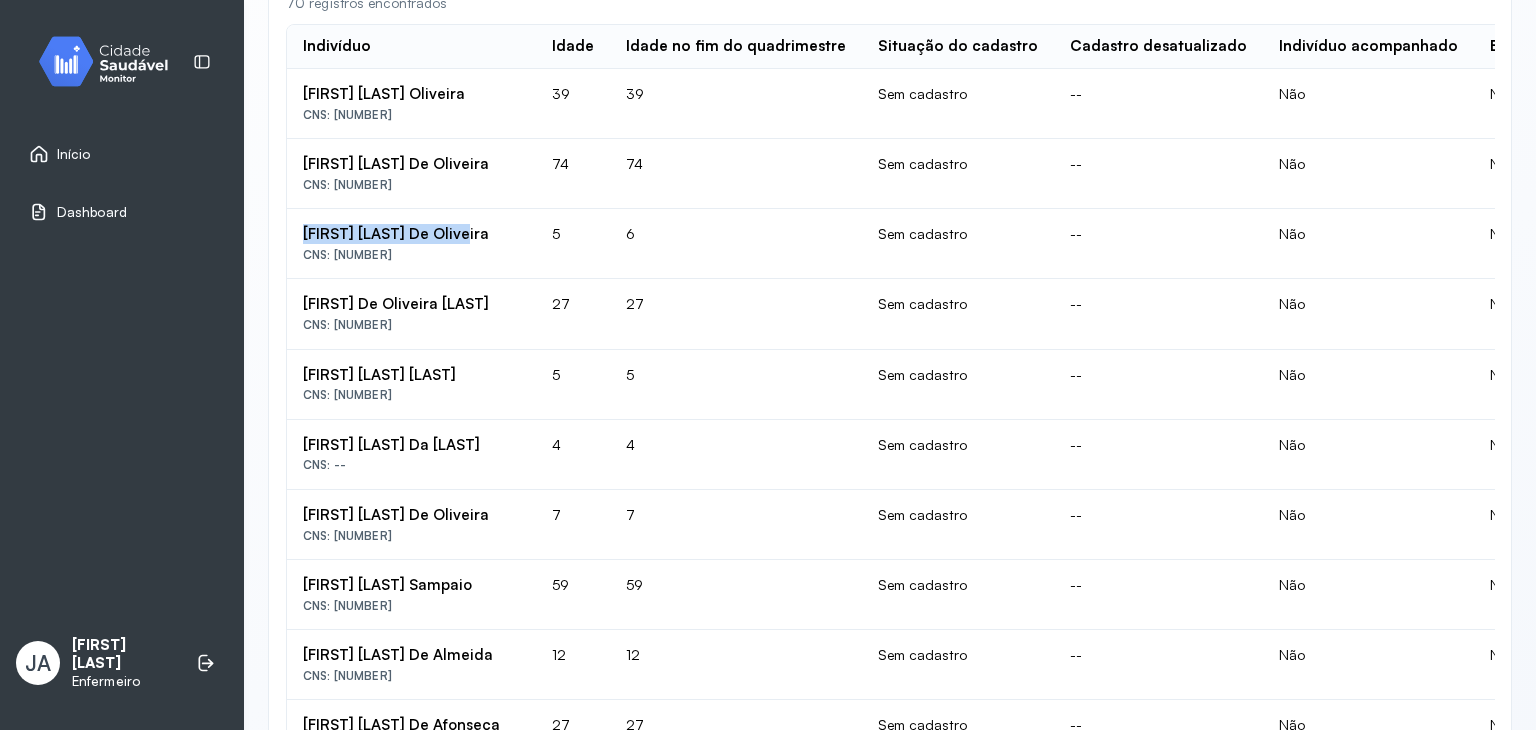 drag, startPoint x: 308, startPoint y: 233, endPoint x: 472, endPoint y: 234, distance: 164.00305 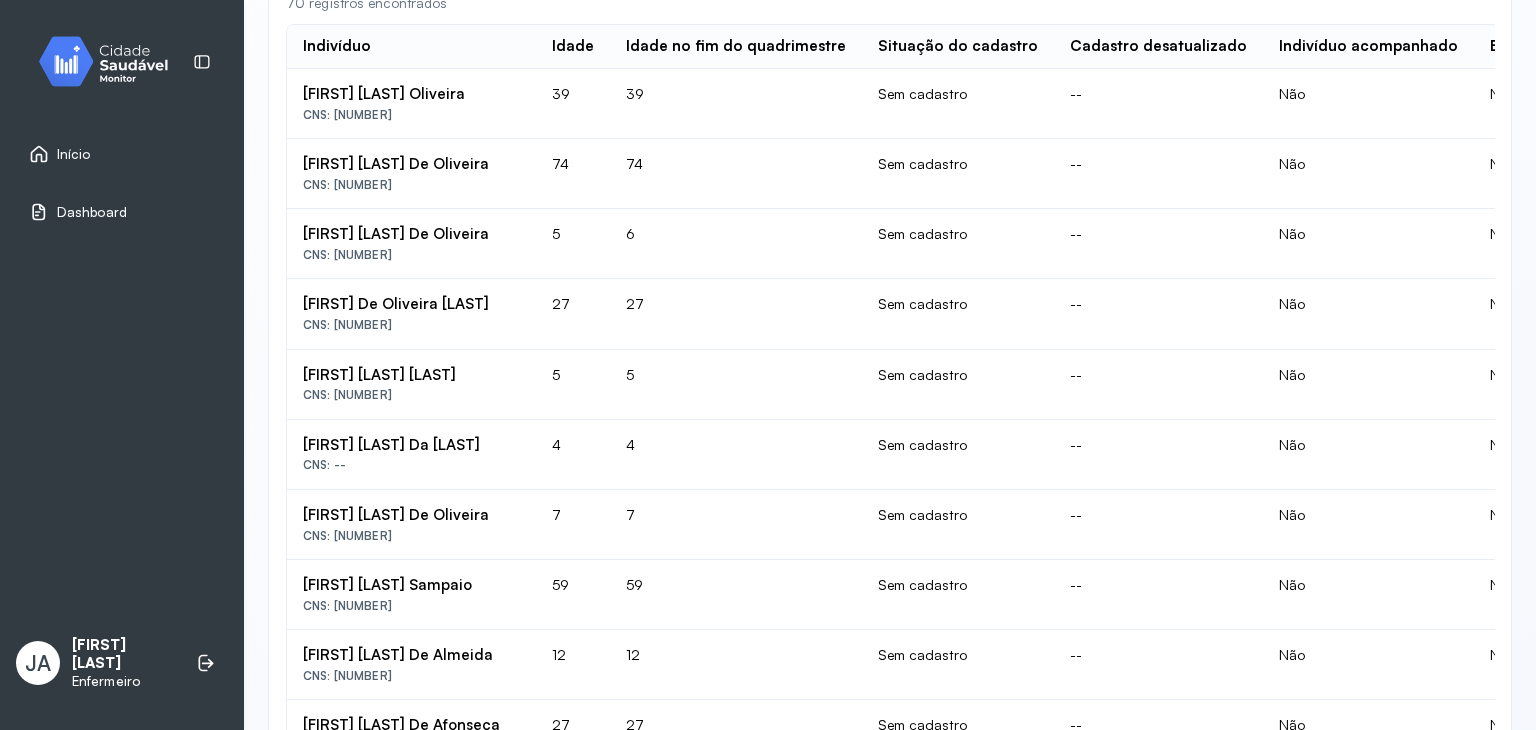 click on "[FIRST] De Oliveira [LAST]" at bounding box center (411, 94) 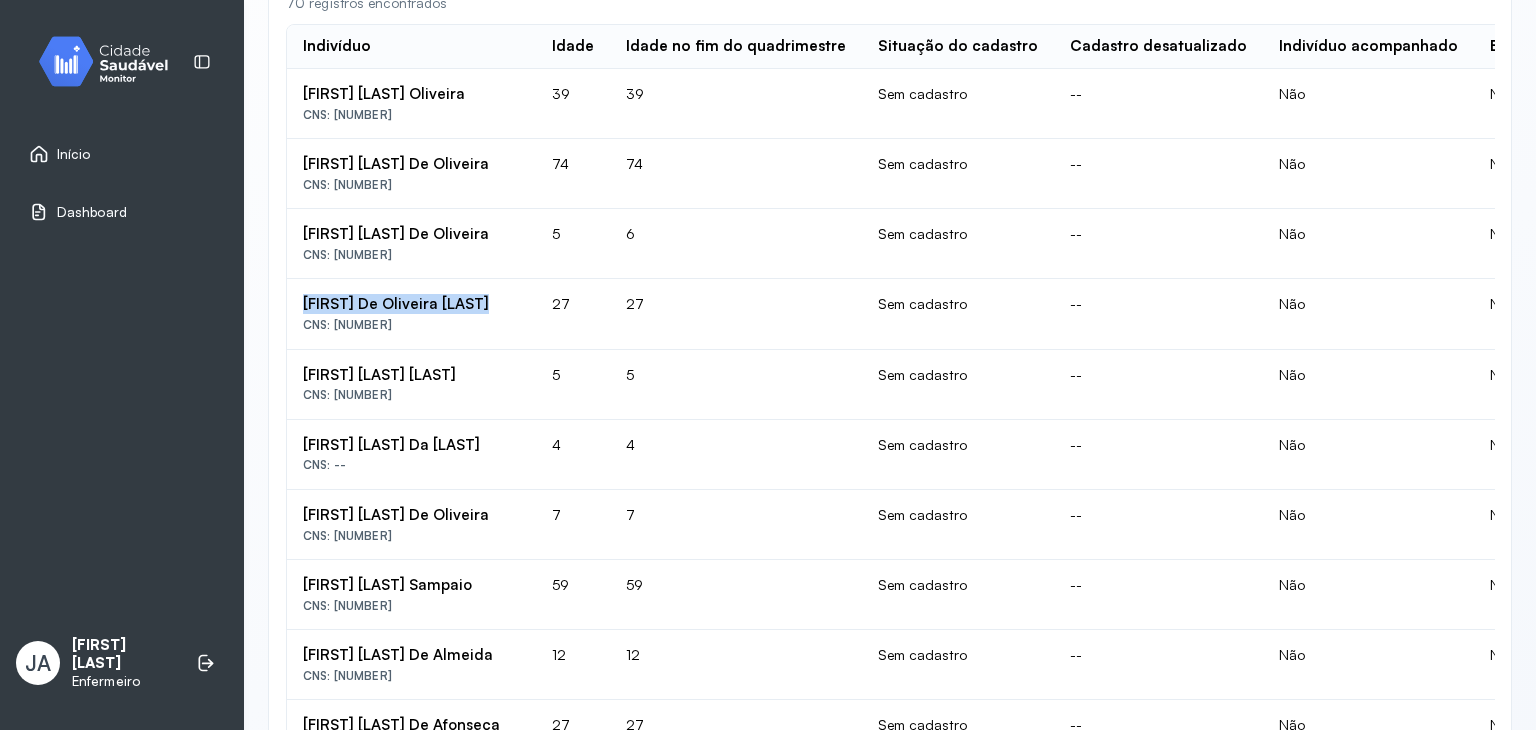 drag, startPoint x: 304, startPoint y: 297, endPoint x: 492, endPoint y: 297, distance: 188 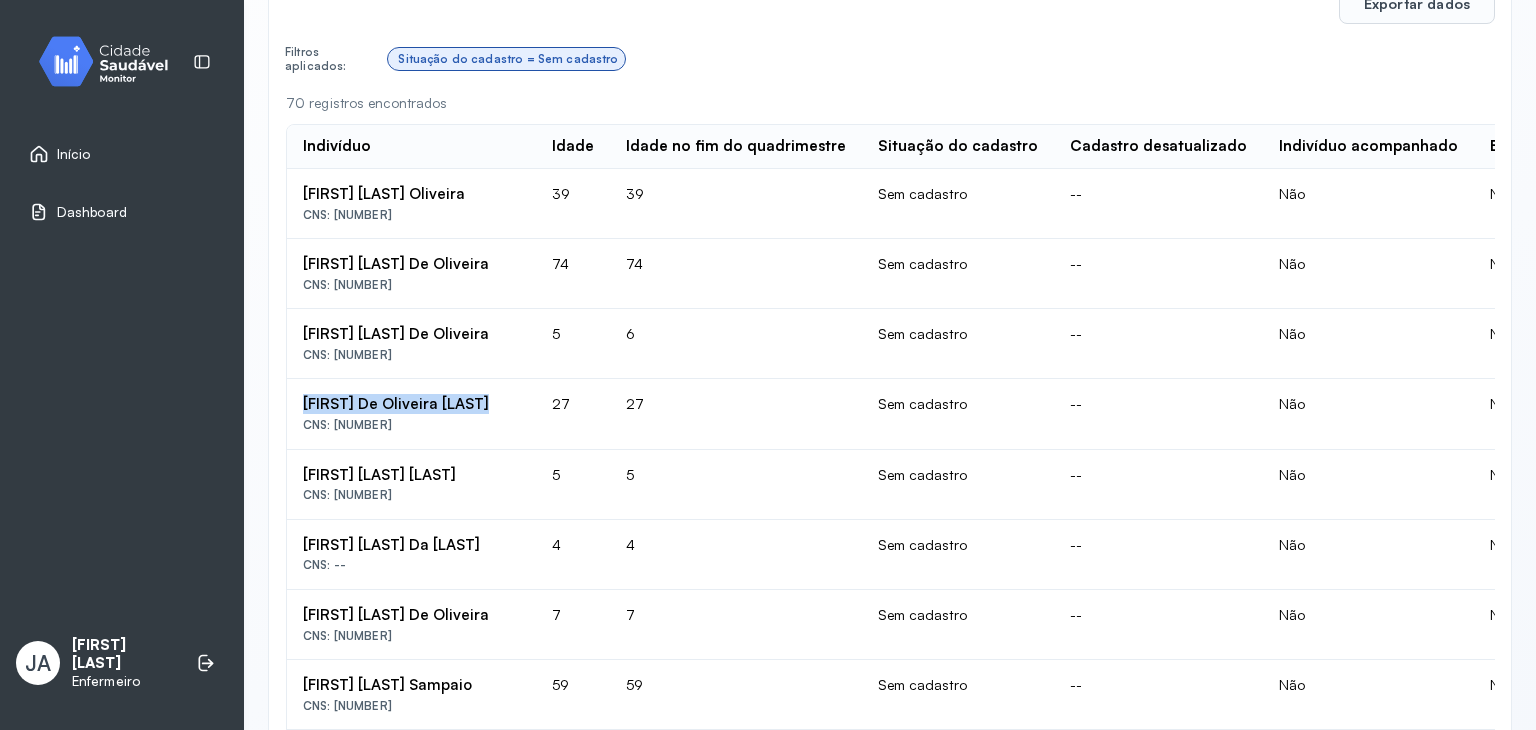 scroll, scrollTop: 400, scrollLeft: 0, axis: vertical 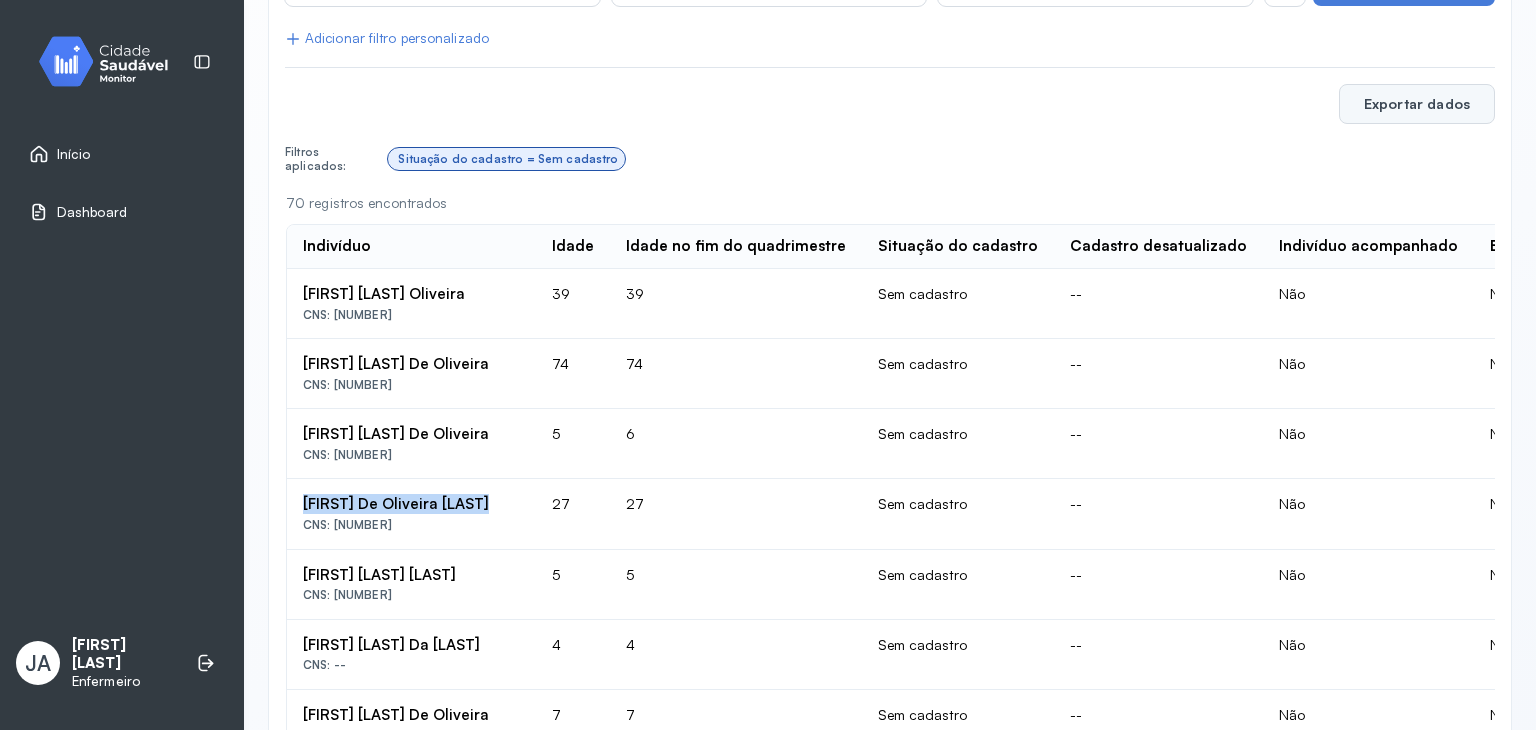 click on "Exportar dados" at bounding box center (1417, 104) 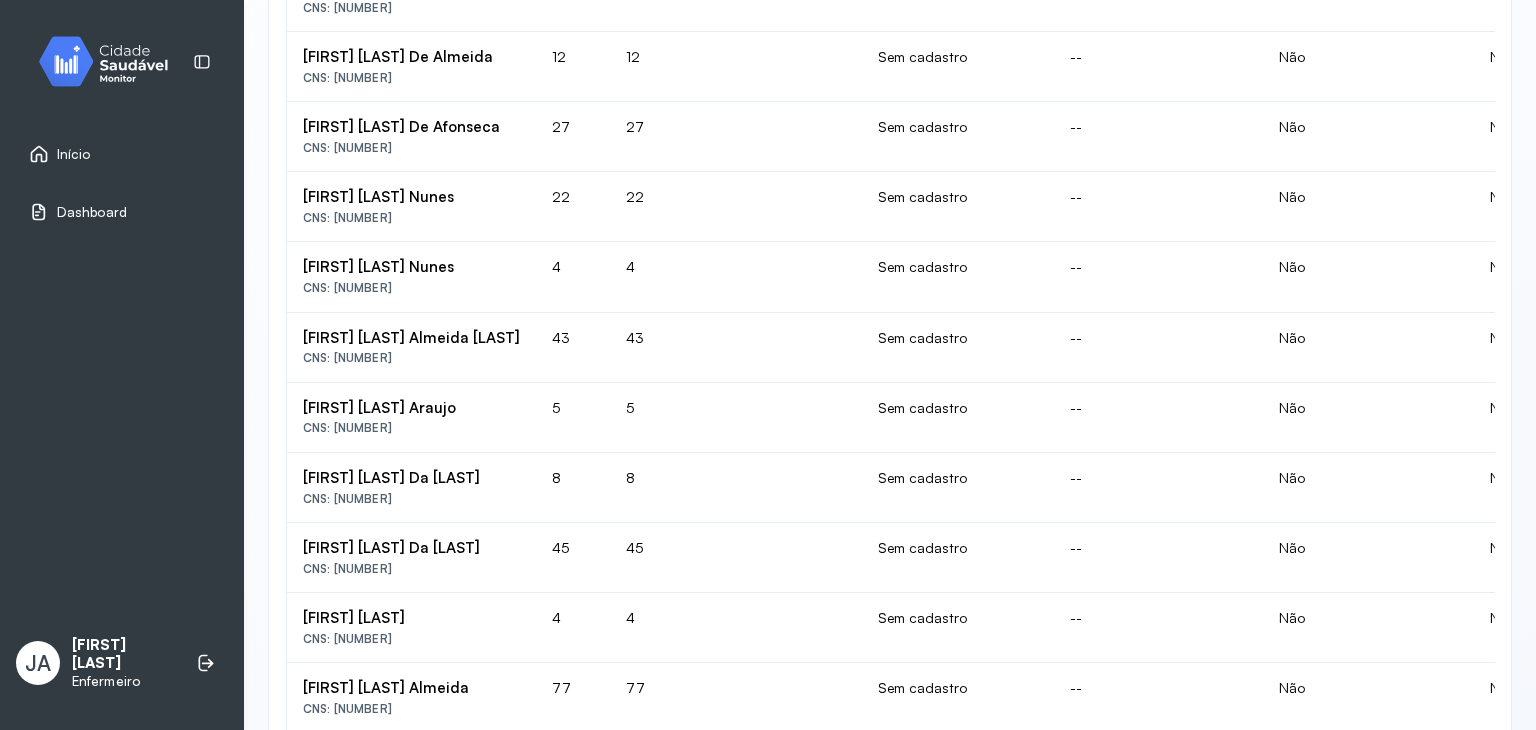scroll, scrollTop: 1300, scrollLeft: 0, axis: vertical 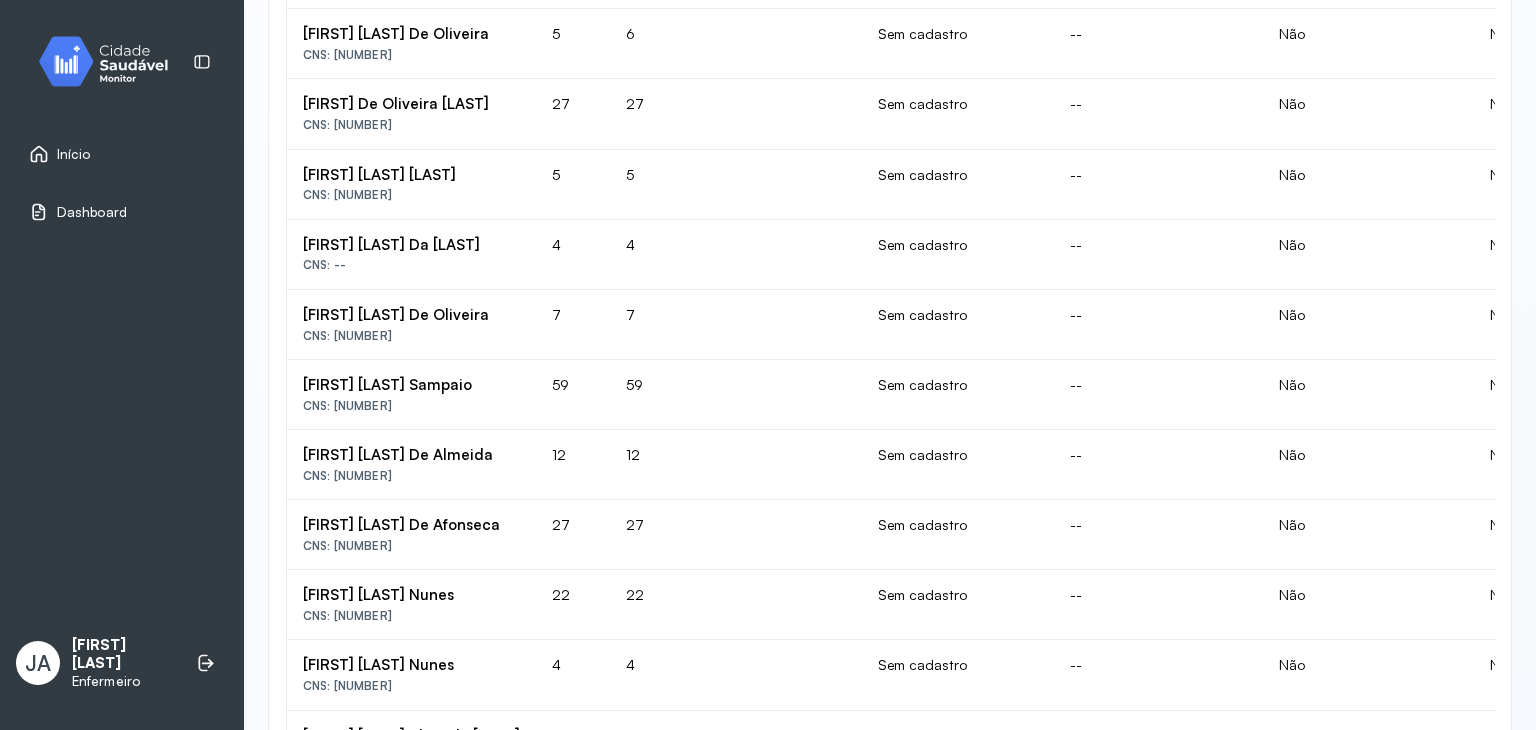 drag, startPoint x: 368, startPoint y: 131, endPoint x: 316, endPoint y: 105, distance: 58.137768 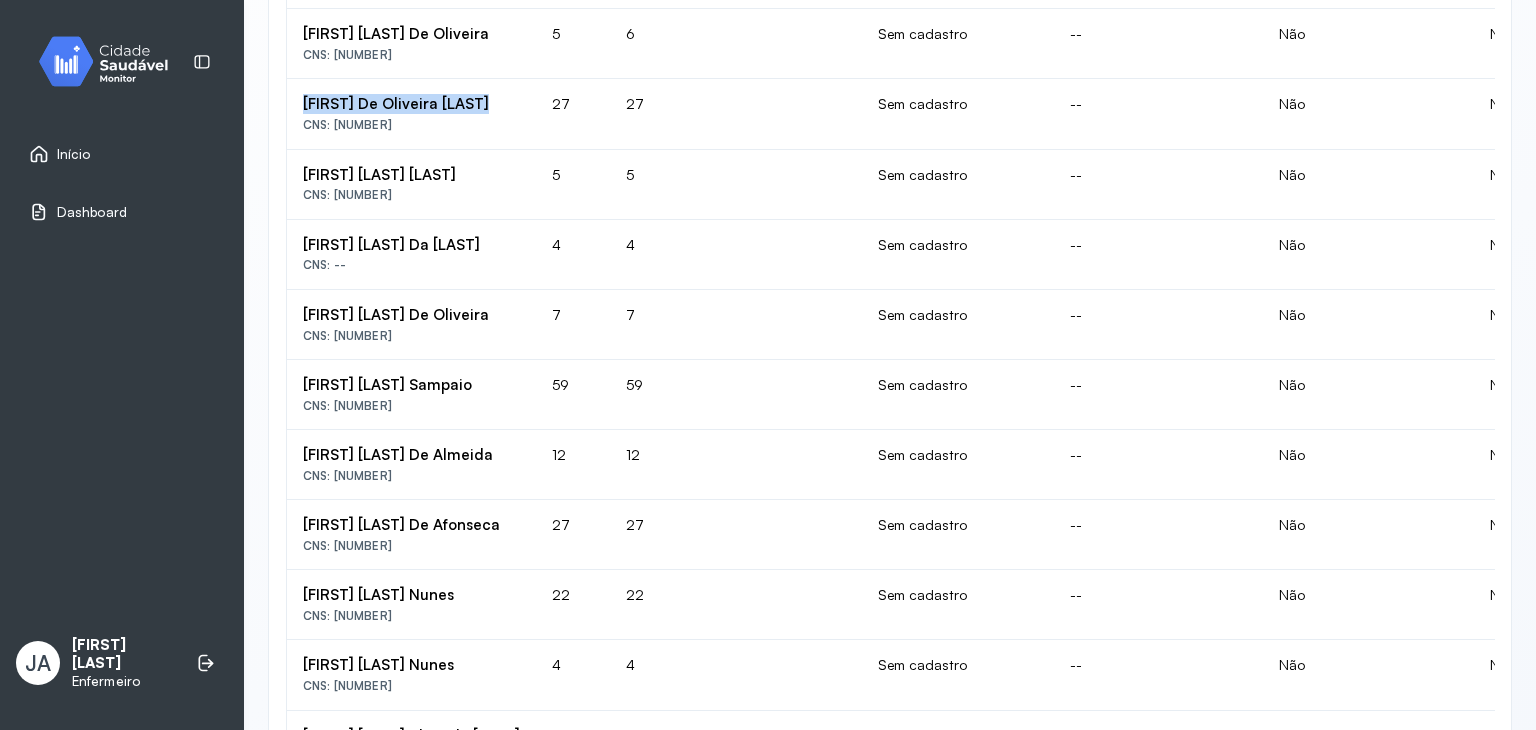 drag, startPoint x: 302, startPoint y: 101, endPoint x: 508, endPoint y: 98, distance: 206.02185 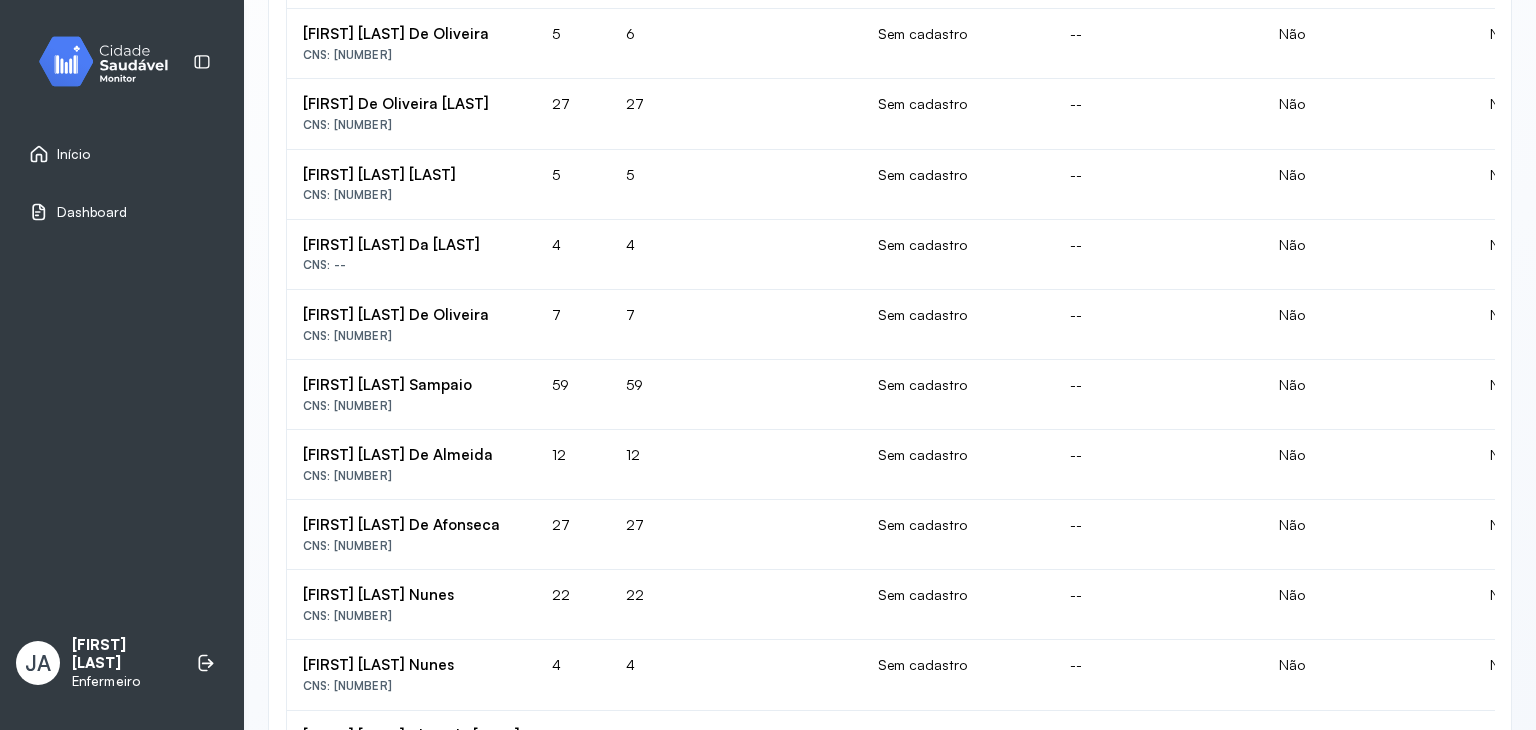 click on "CNS: [NUMBER]" at bounding box center [411, -85] 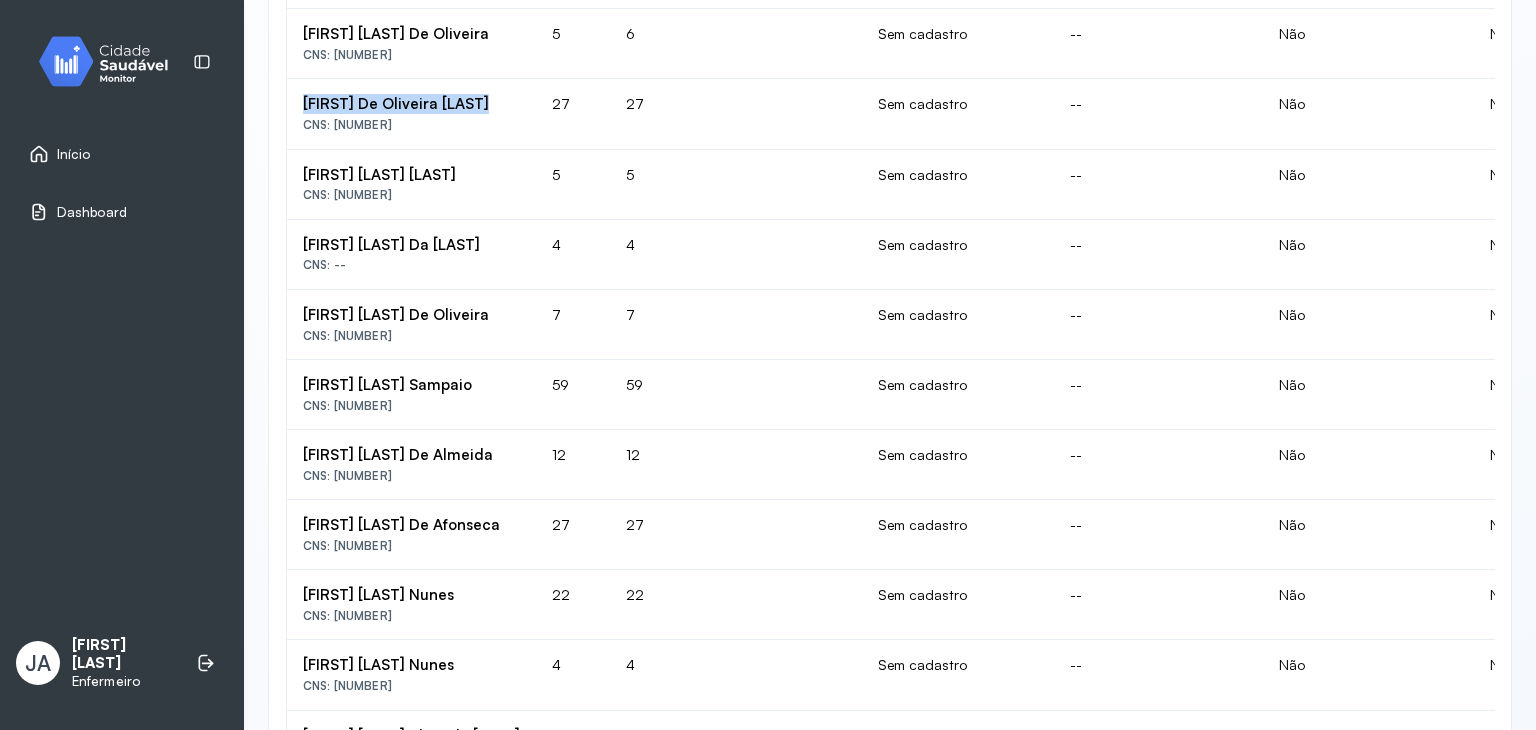 drag, startPoint x: 302, startPoint y: 102, endPoint x: 498, endPoint y: 101, distance: 196.00255 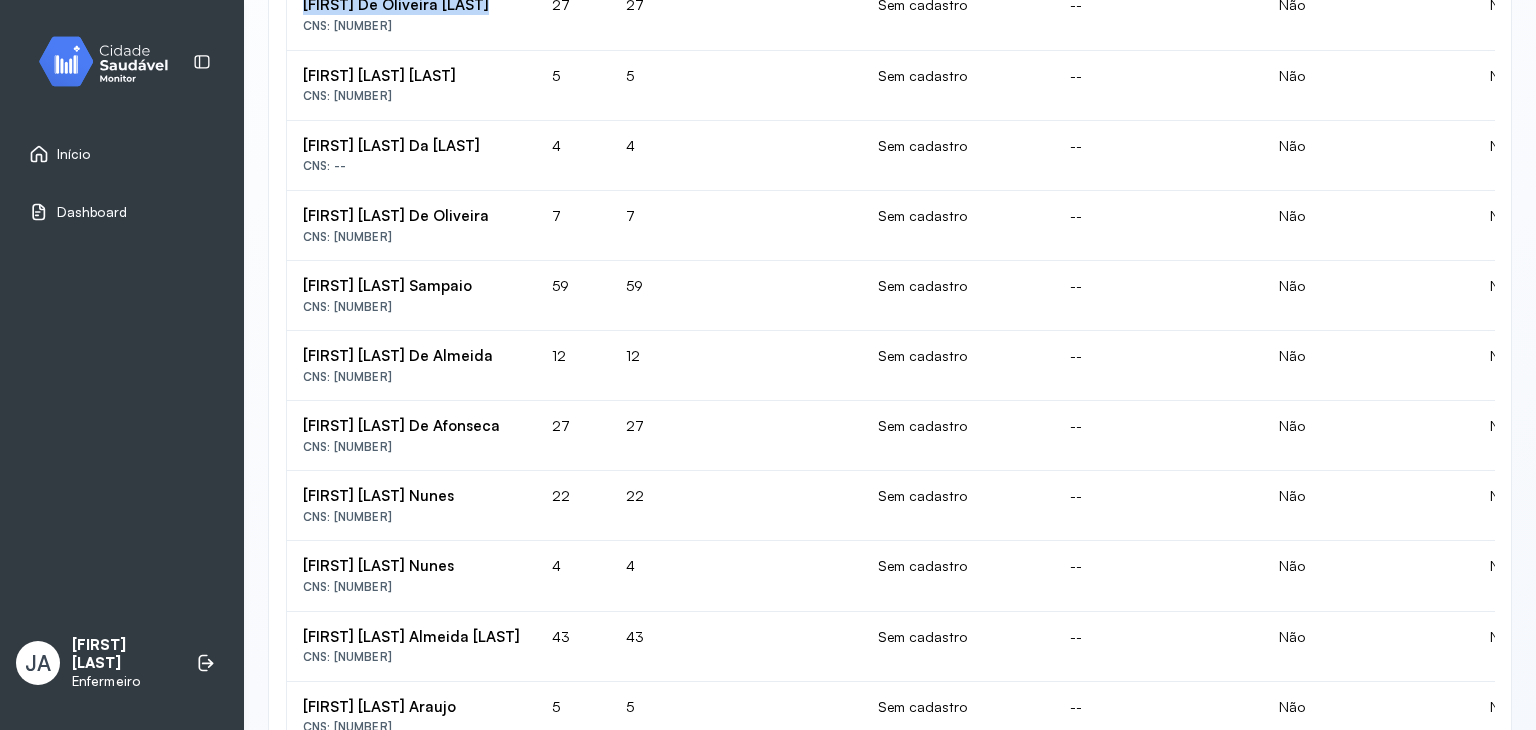 scroll, scrollTop: 900, scrollLeft: 0, axis: vertical 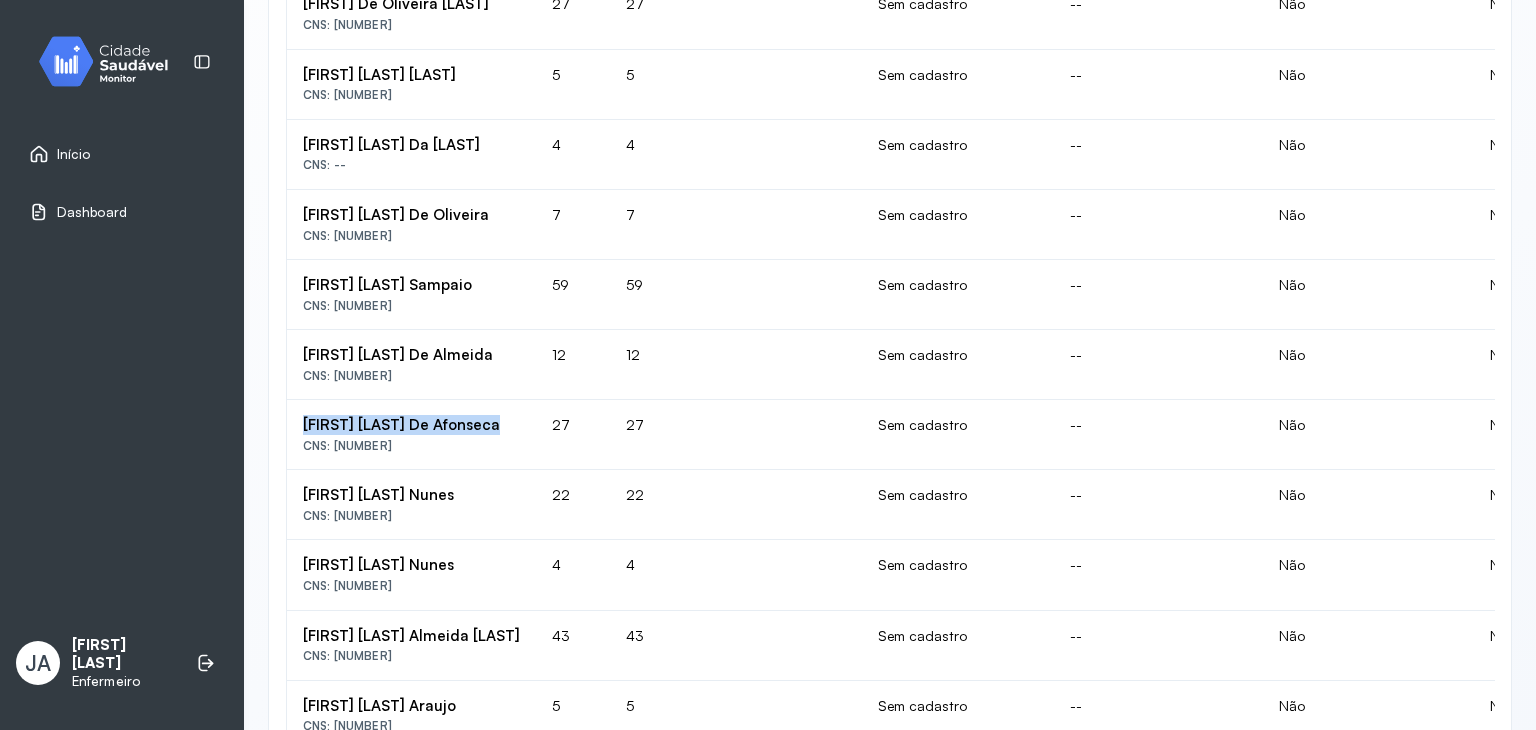 drag, startPoint x: 305, startPoint y: 426, endPoint x: 503, endPoint y: 425, distance: 198.00252 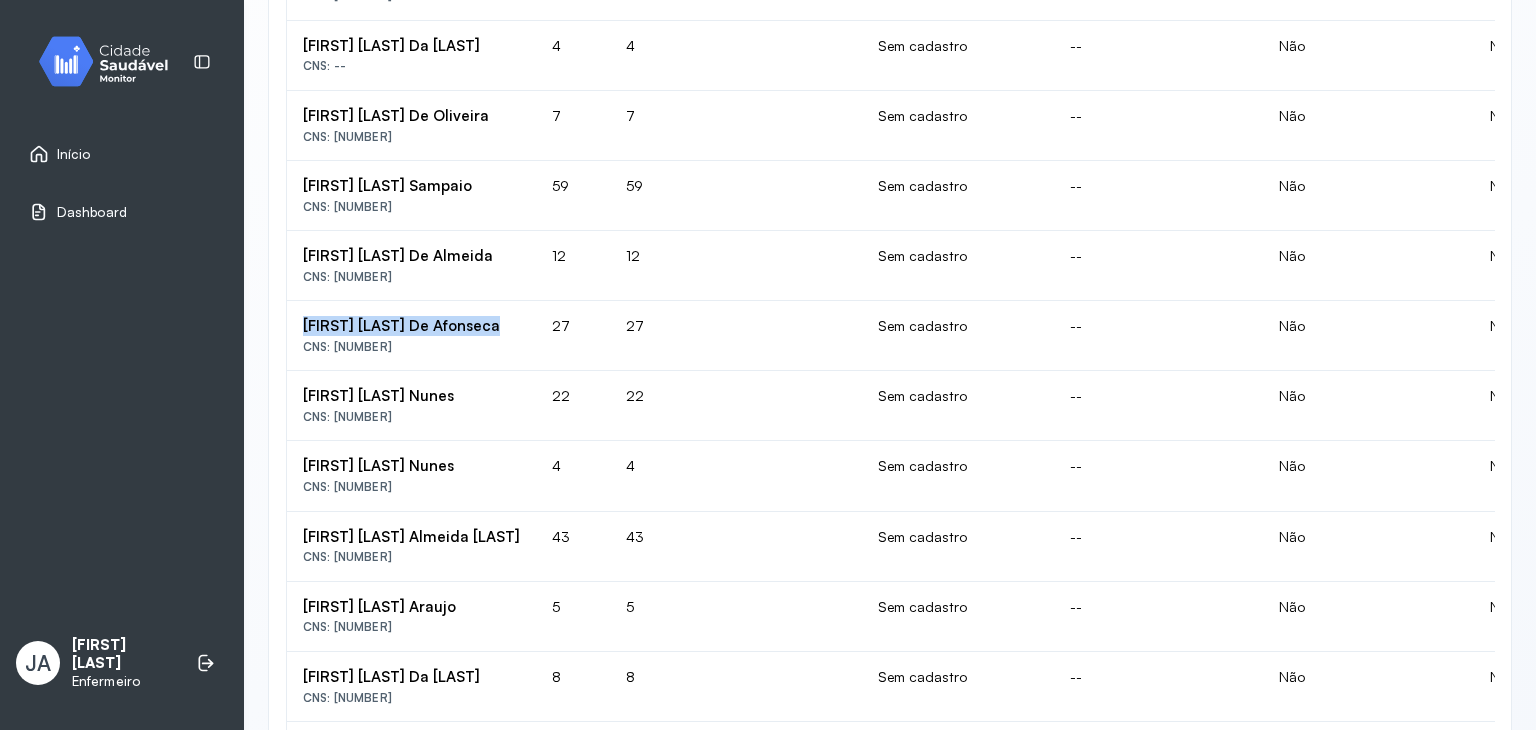 scroll, scrollTop: 1000, scrollLeft: 0, axis: vertical 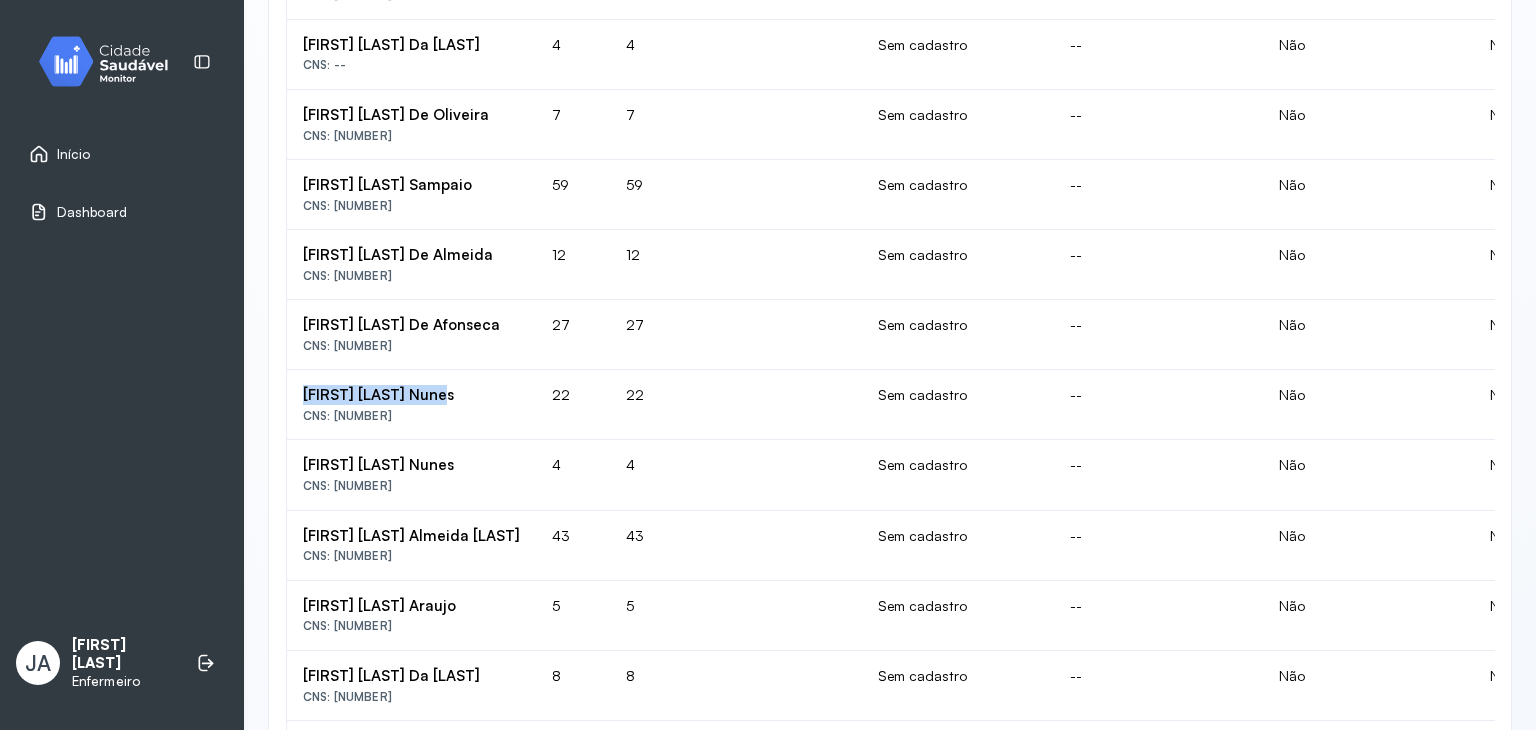drag, startPoint x: 304, startPoint y: 389, endPoint x: 444, endPoint y: 386, distance: 140.03214 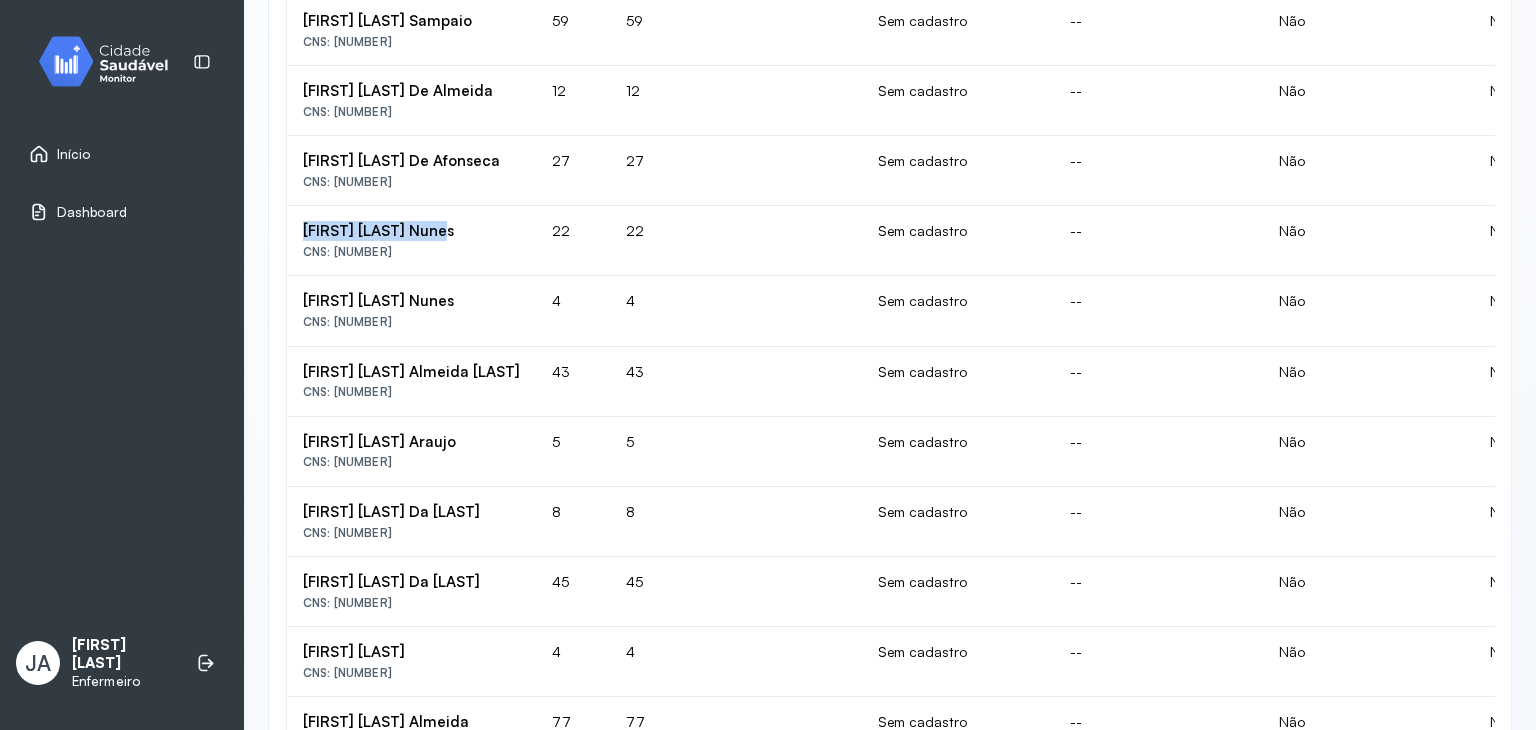 scroll, scrollTop: 1200, scrollLeft: 0, axis: vertical 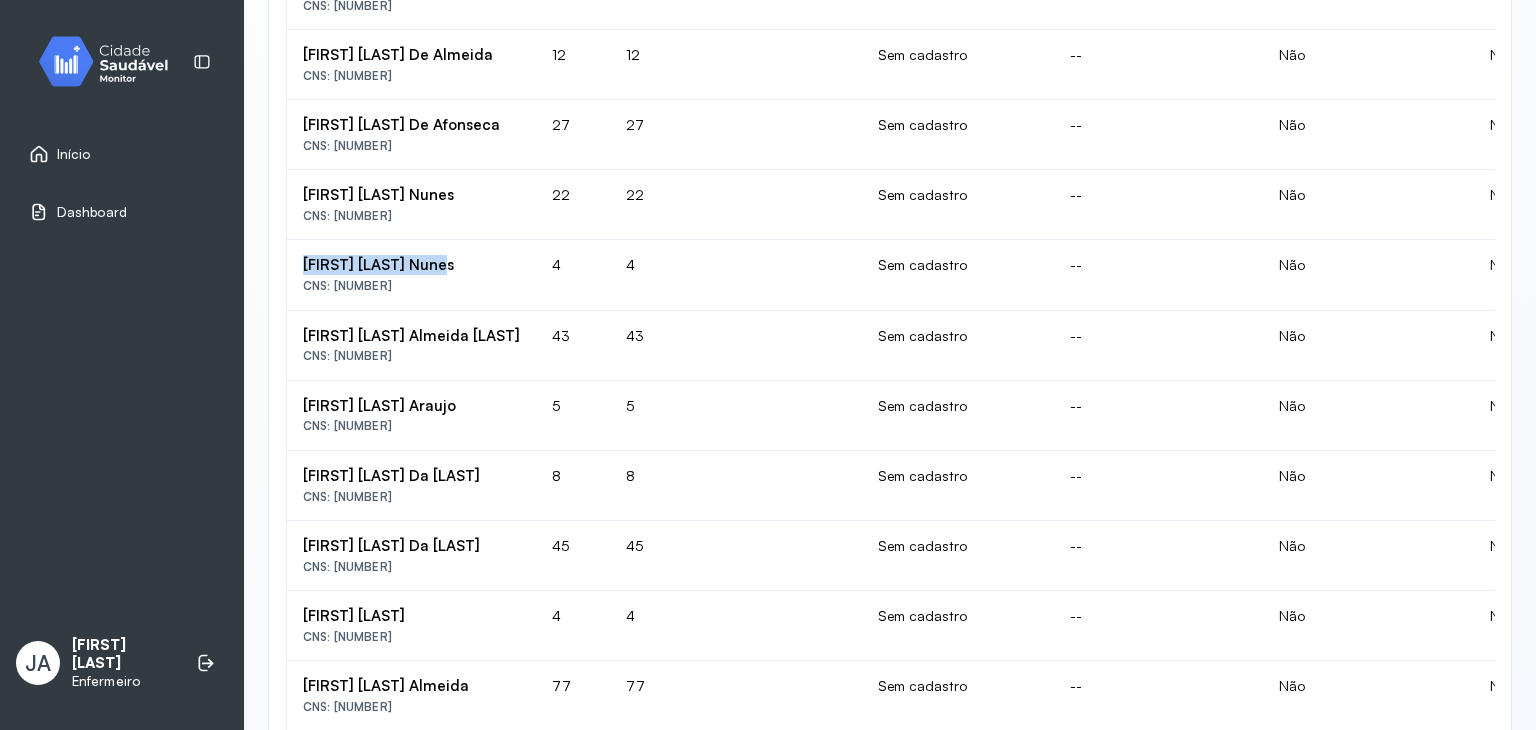 drag, startPoint x: 301, startPoint y: 260, endPoint x: 460, endPoint y: 267, distance: 159.154 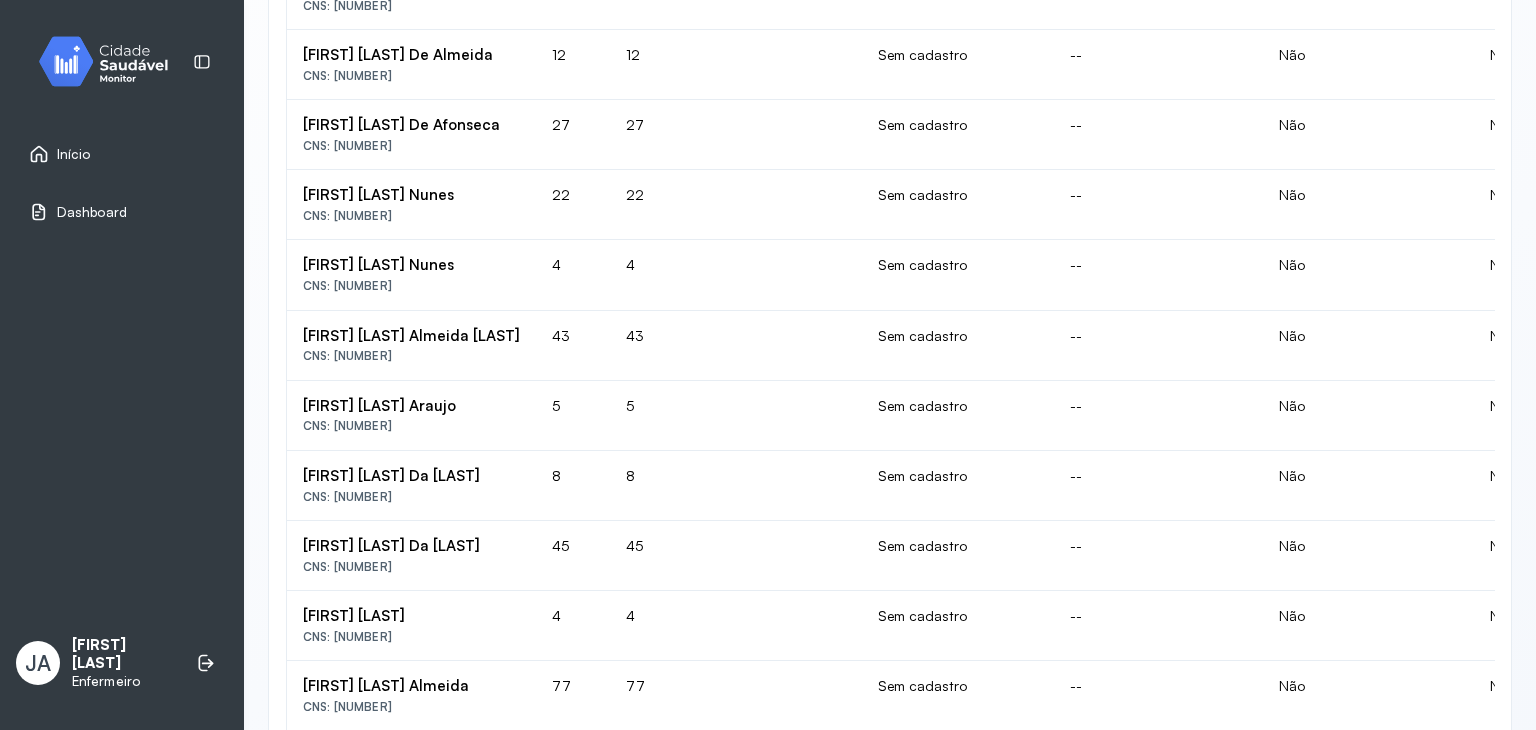 click on "[FIRST] [LAST] Nunes  CNS: [NUMBER]" 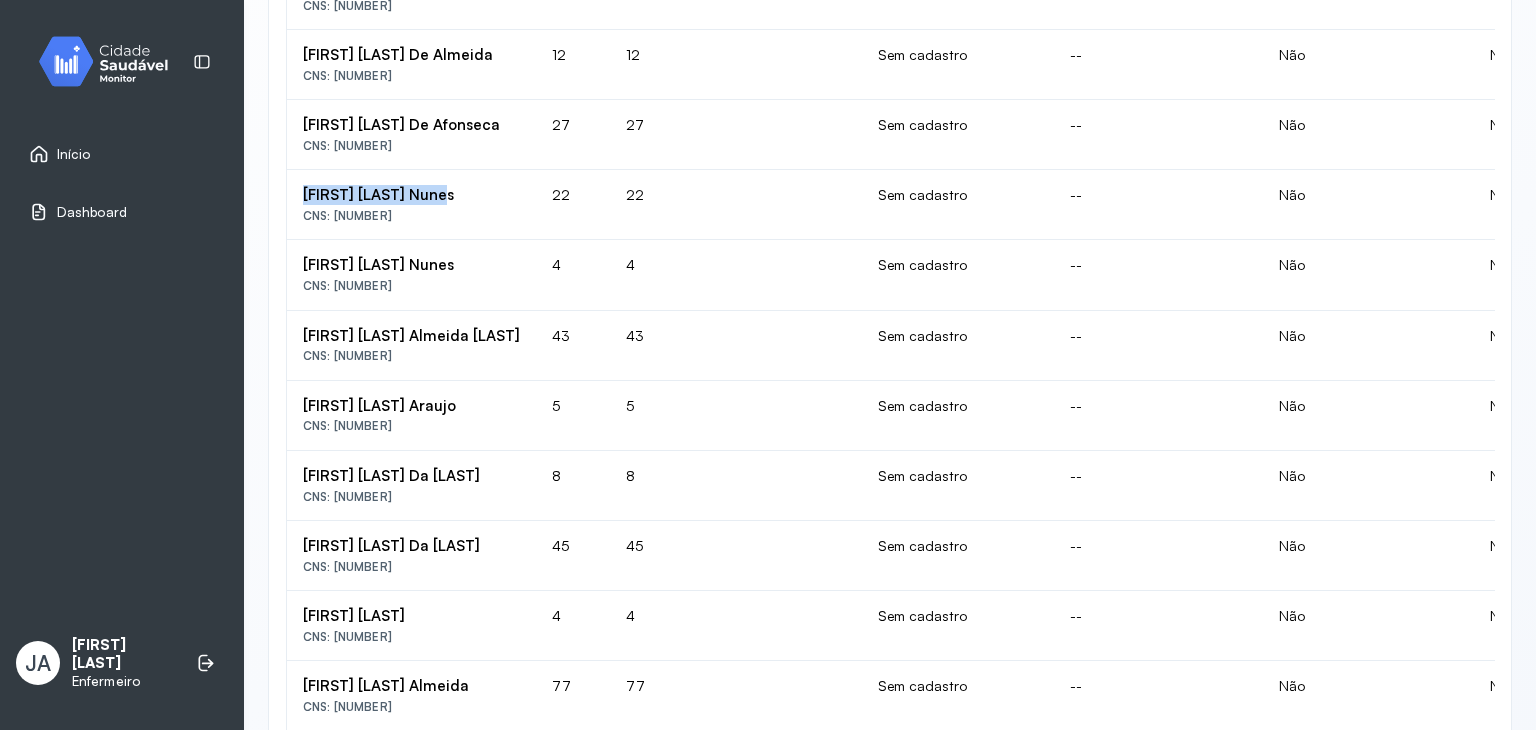 drag, startPoint x: 300, startPoint y: 191, endPoint x: 461, endPoint y: 193, distance: 161.01242 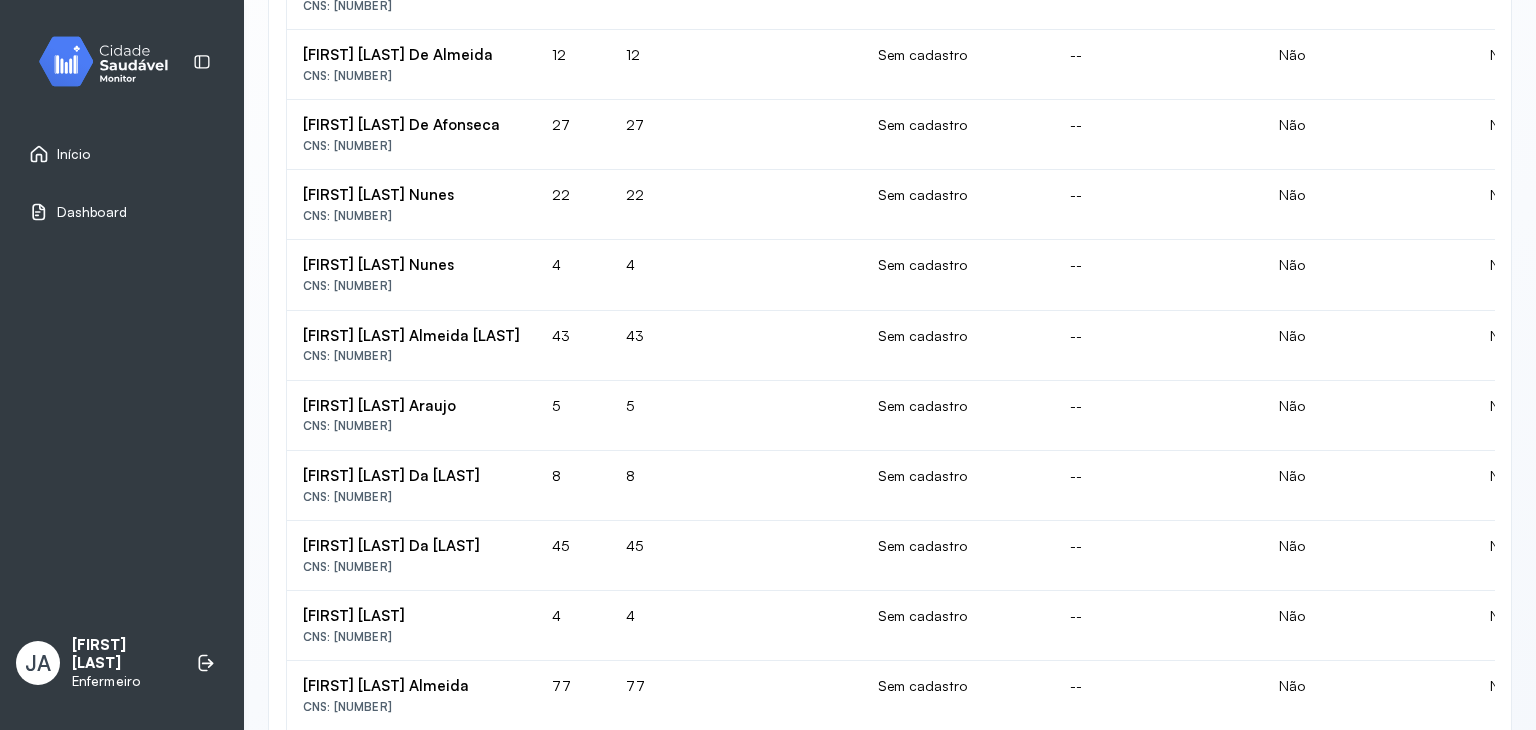 click on "[FIRST] [LAST] Nunes  CNS: [NUMBER]" 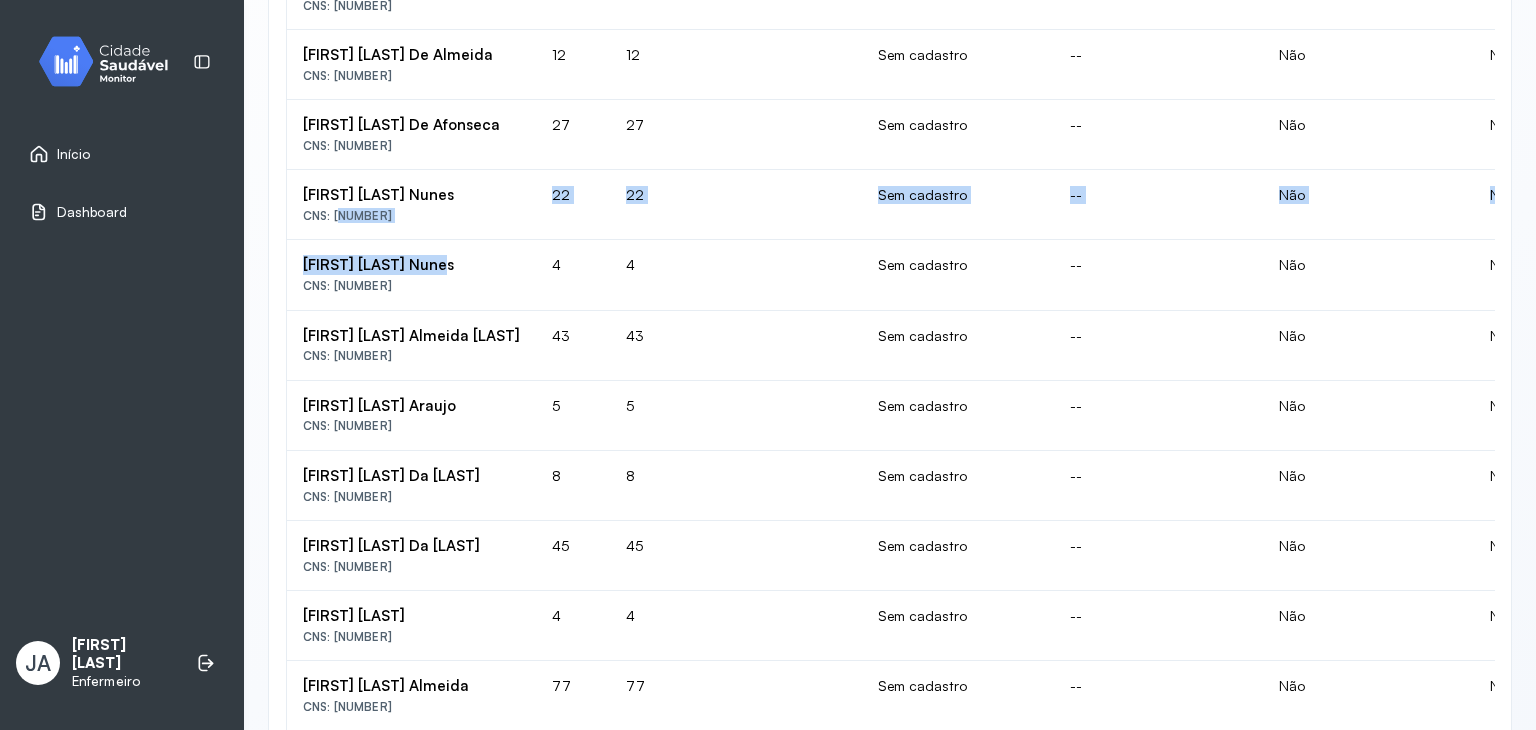 drag, startPoint x: 332, startPoint y: 212, endPoint x: 480, endPoint y: 239, distance: 150.44267 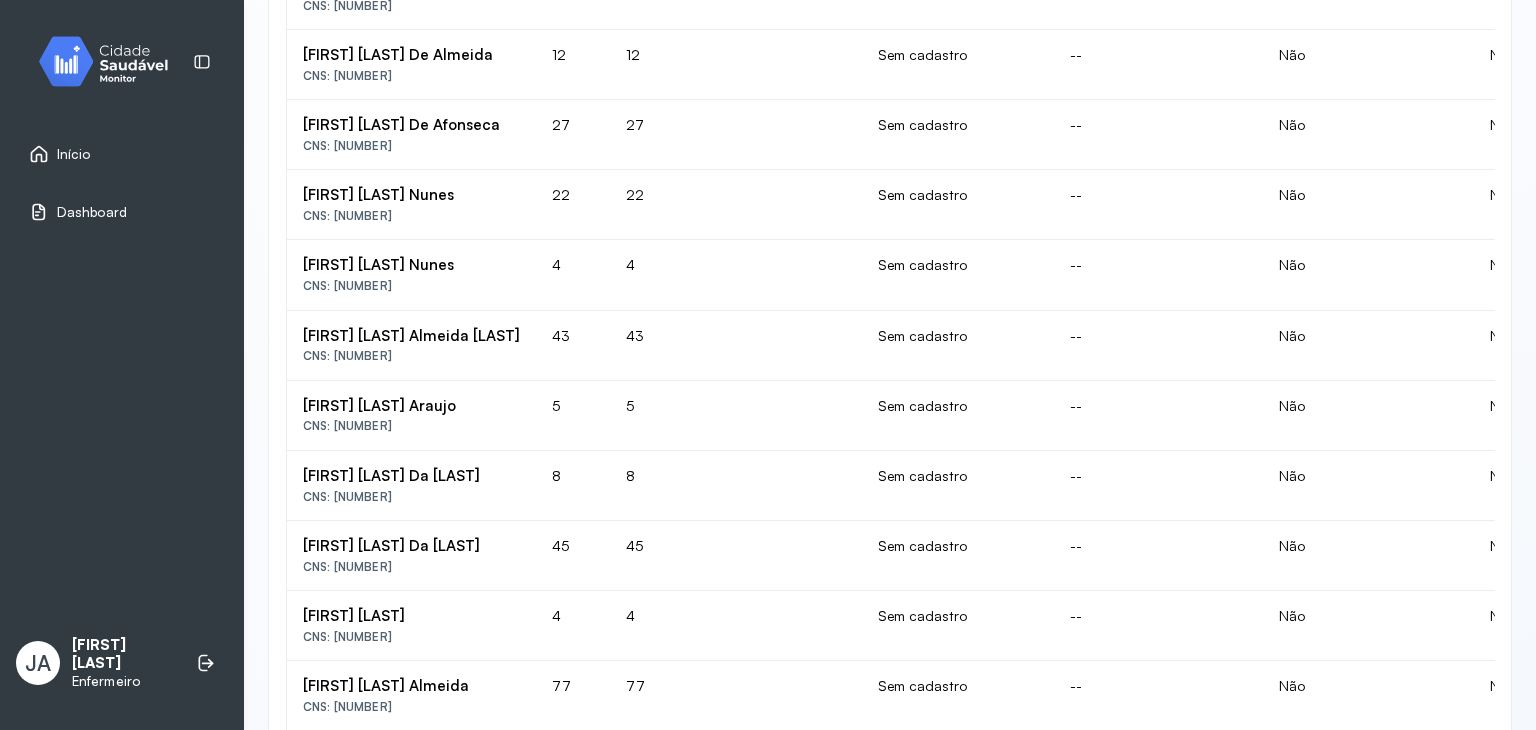 drag, startPoint x: 333, startPoint y: 213, endPoint x: 455, endPoint y: 223, distance: 122.40915 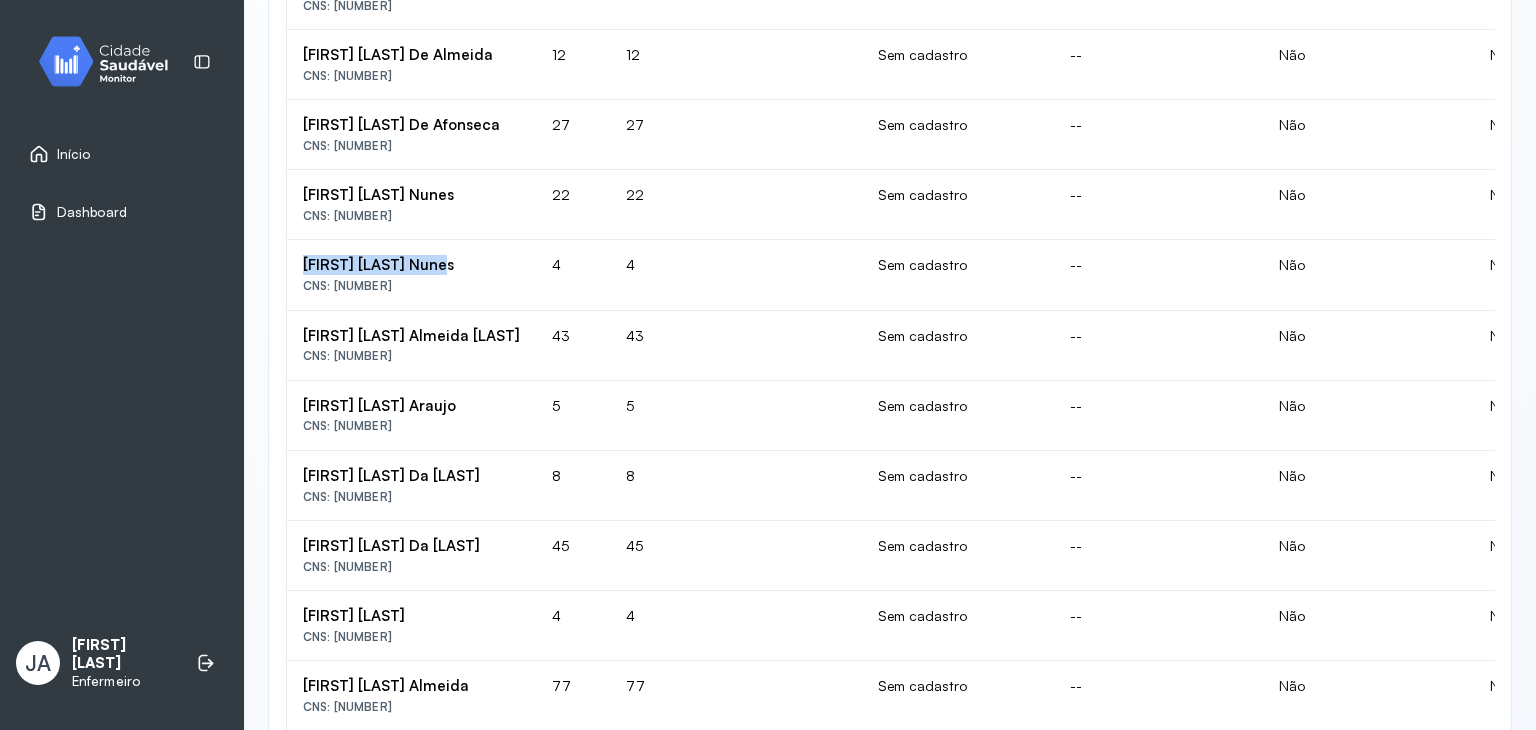 drag, startPoint x: 304, startPoint y: 261, endPoint x: 452, endPoint y: 268, distance: 148.16545 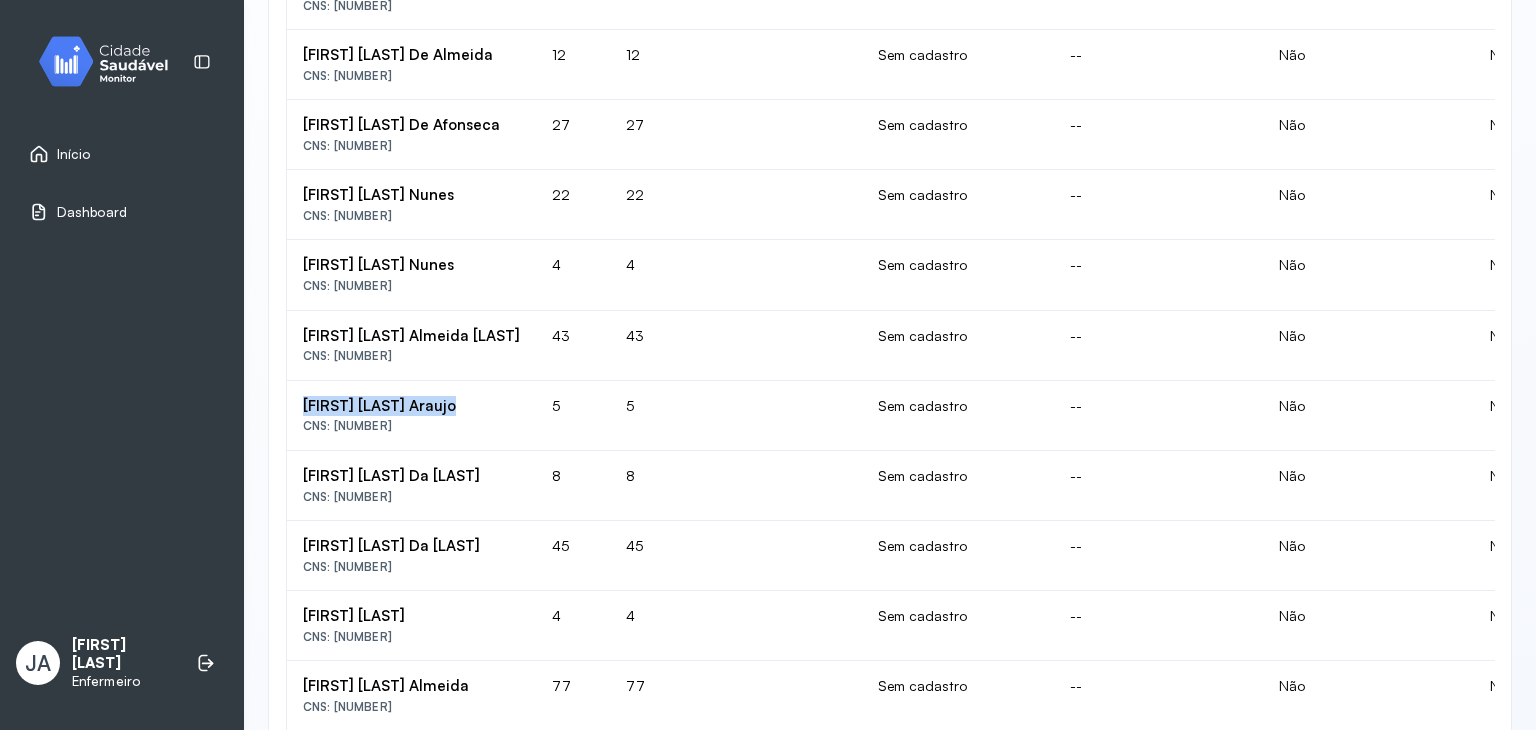 drag, startPoint x: 308, startPoint y: 400, endPoint x: 492, endPoint y: 395, distance: 184.06792 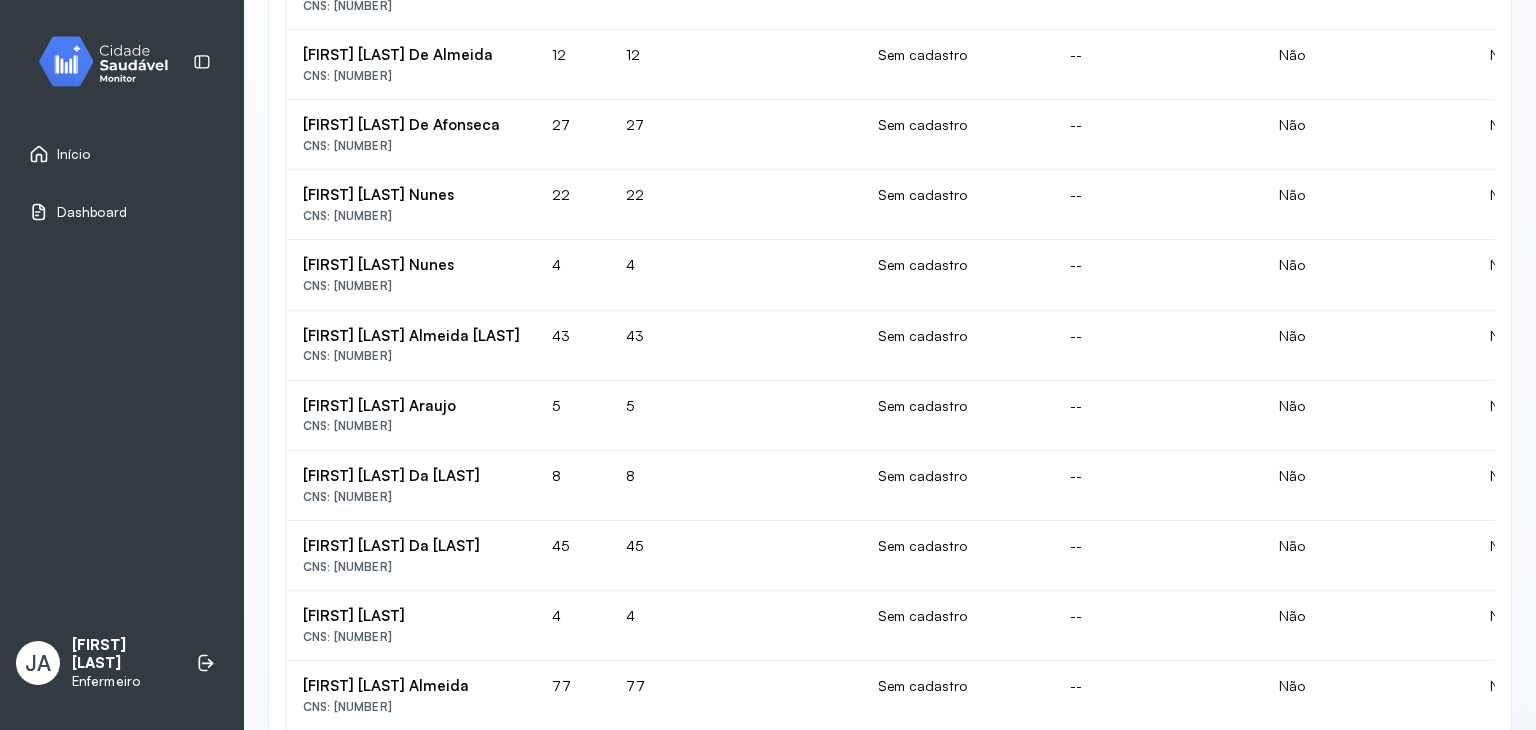 click on "[FIRST] [LAST] Da [LAST]" at bounding box center (411, -506) 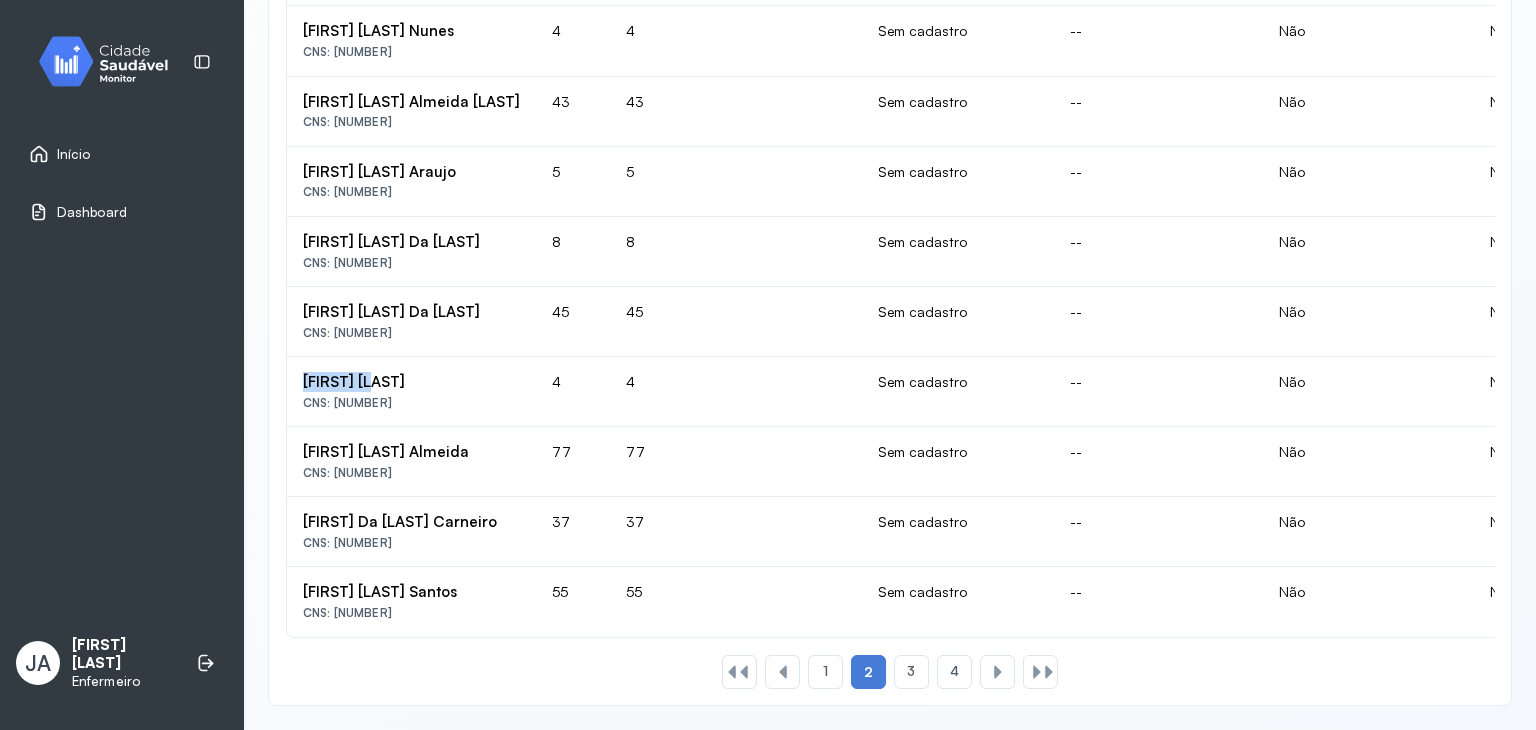 drag, startPoint x: 302, startPoint y: 358, endPoint x: 401, endPoint y: 340, distance: 100.62306 